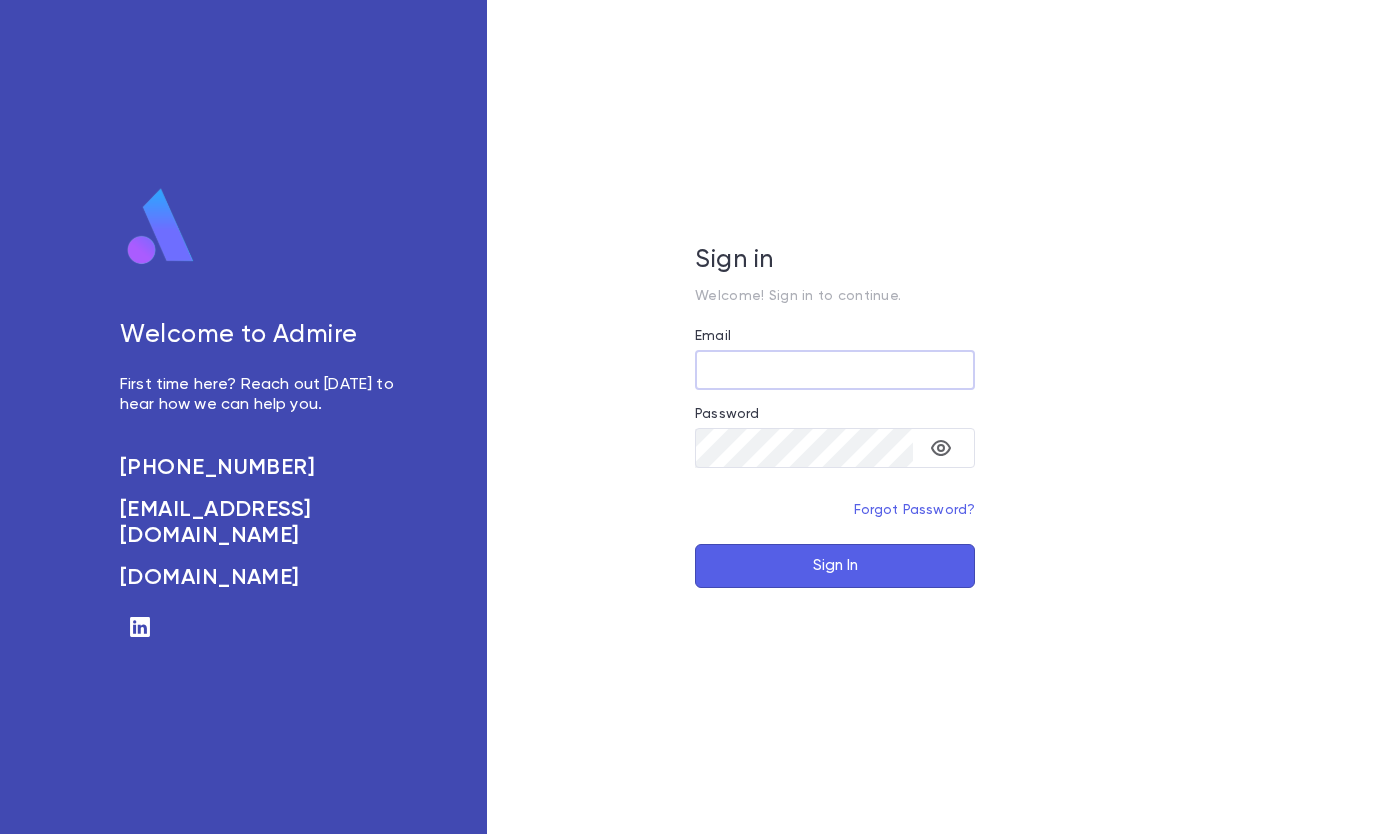 scroll, scrollTop: 0, scrollLeft: 0, axis: both 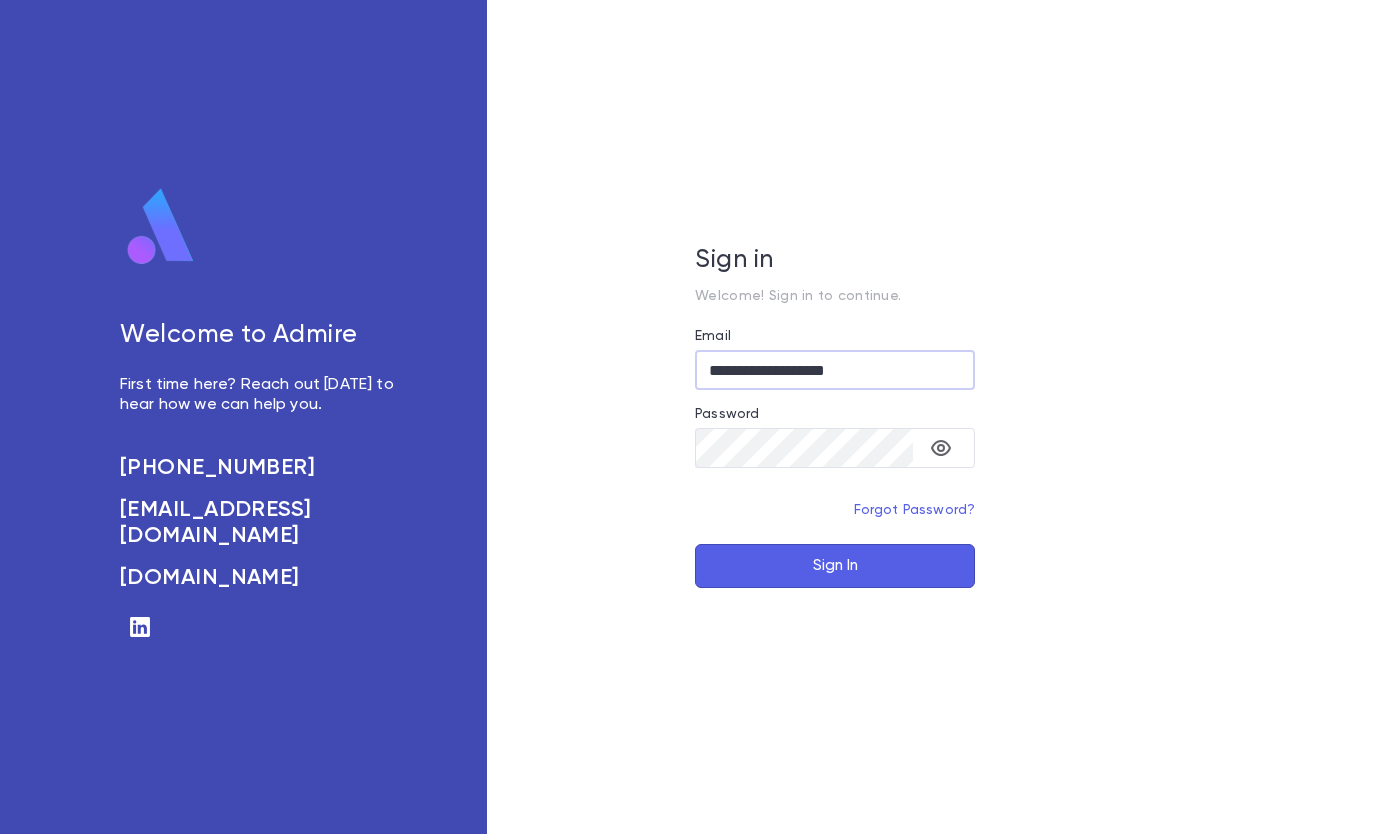 click on "Sign In" at bounding box center (835, 566) 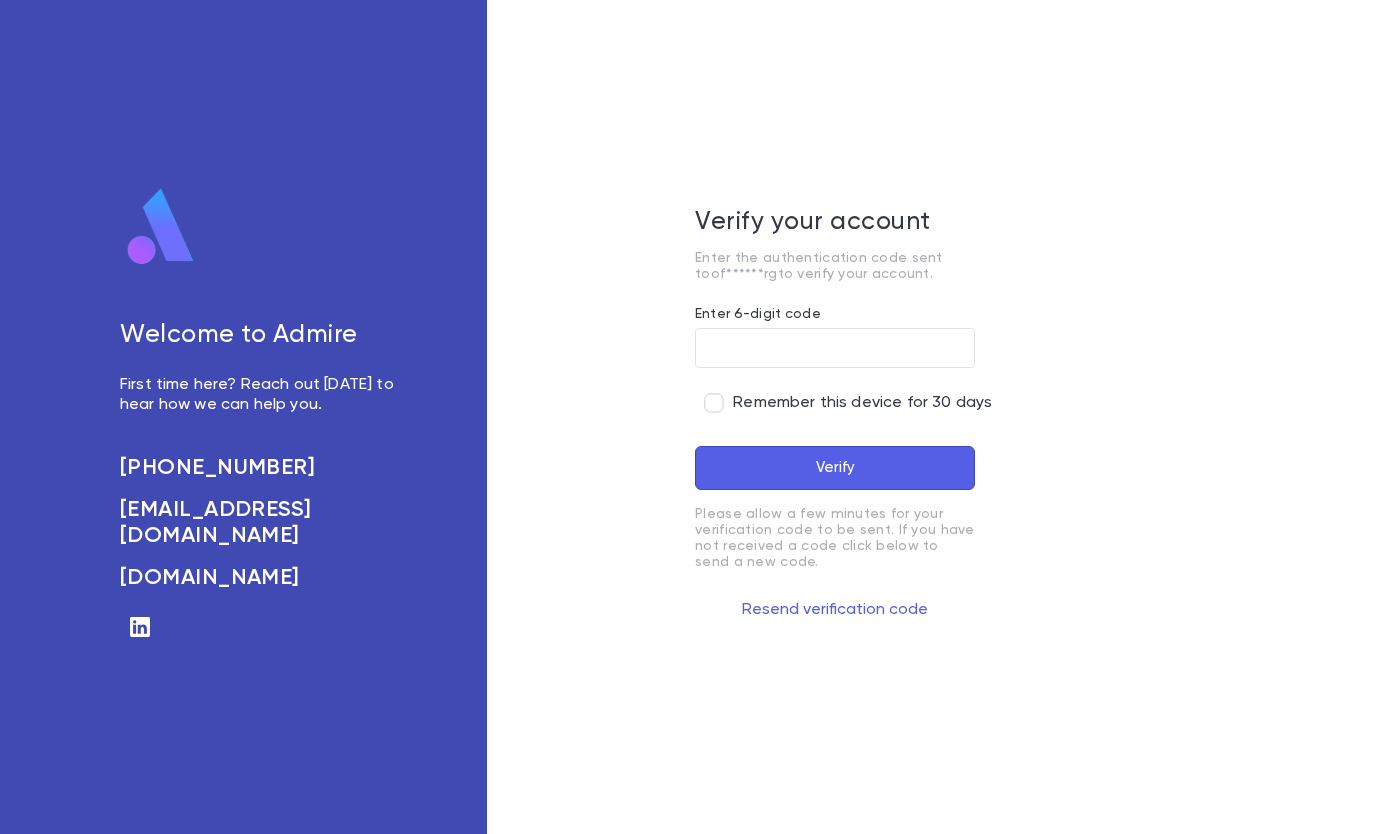 click on "Enter 6-digit code" at bounding box center [835, 348] 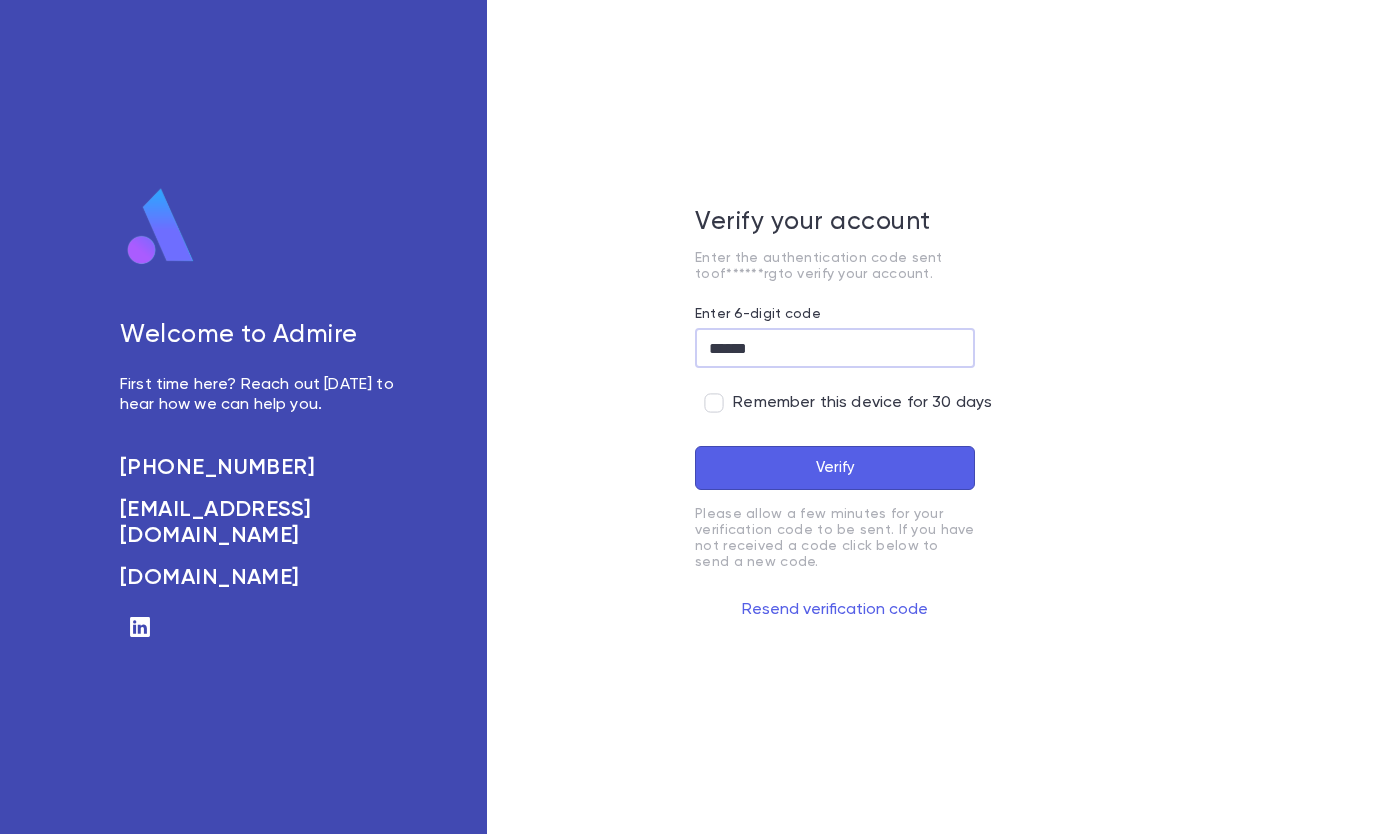 type on "******" 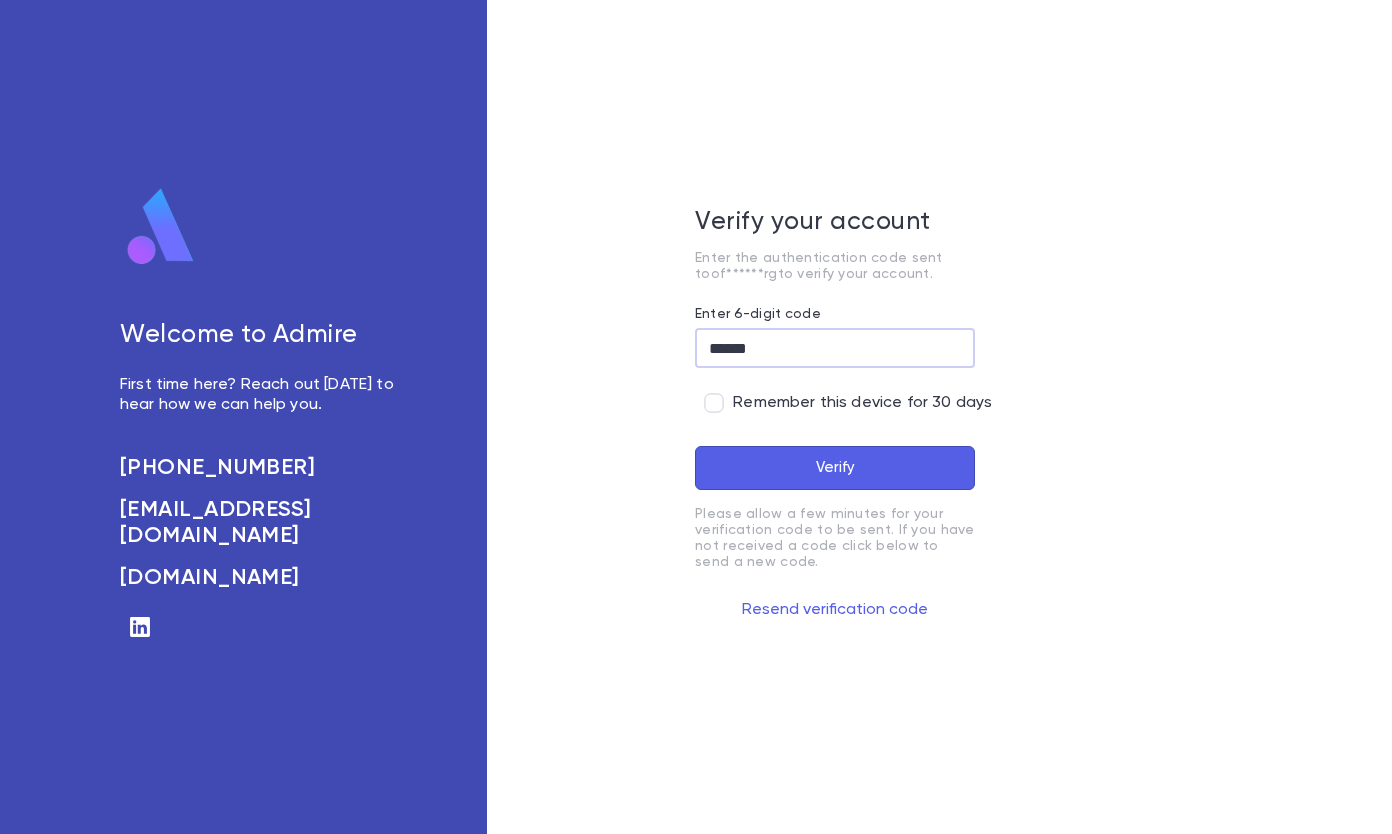 click on "Verify" at bounding box center [835, 468] 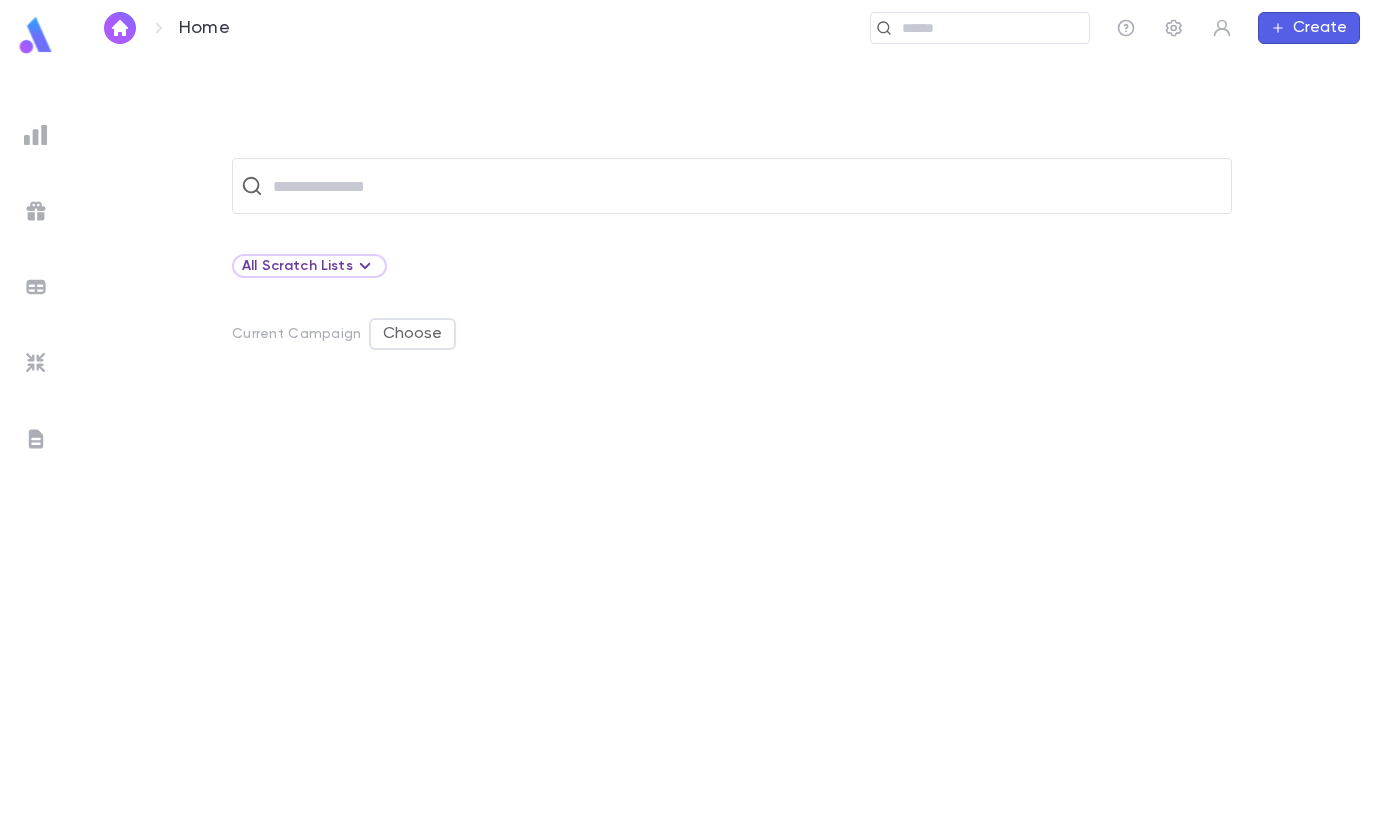 click at bounding box center (745, 186) 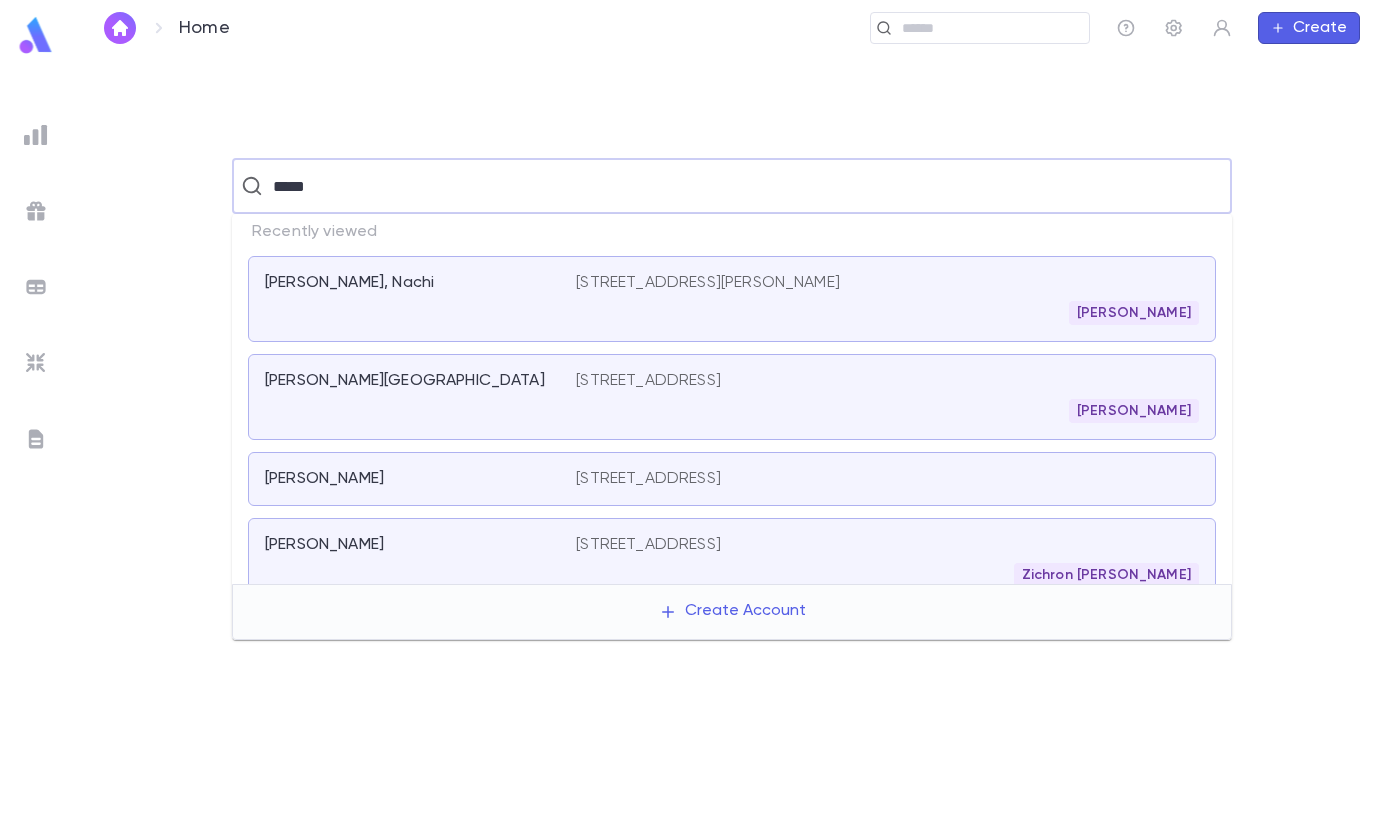 type on "*****" 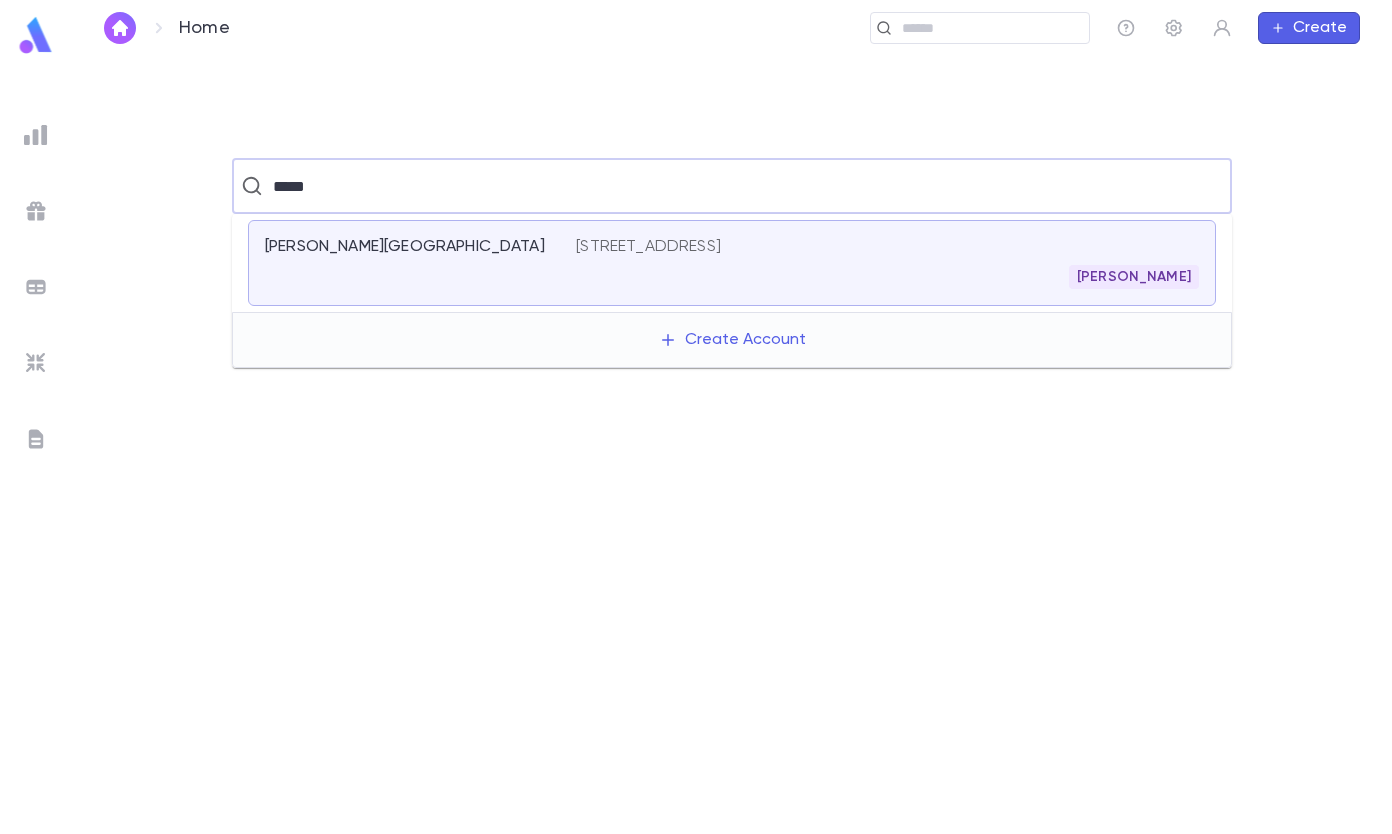 click on "[PERSON_NAME][GEOGRAPHIC_DATA]" at bounding box center [420, 263] 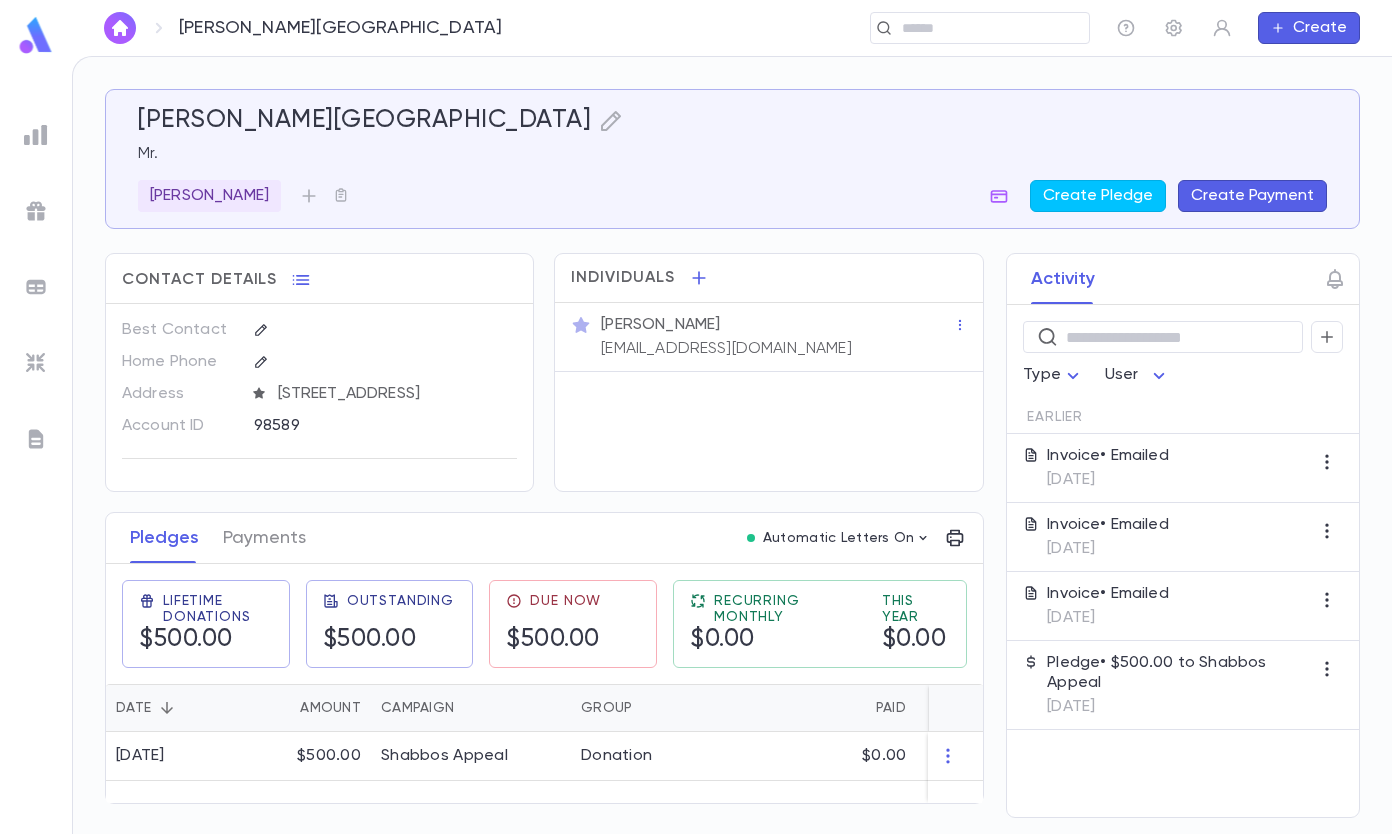 click on "Payments" at bounding box center [264, 538] 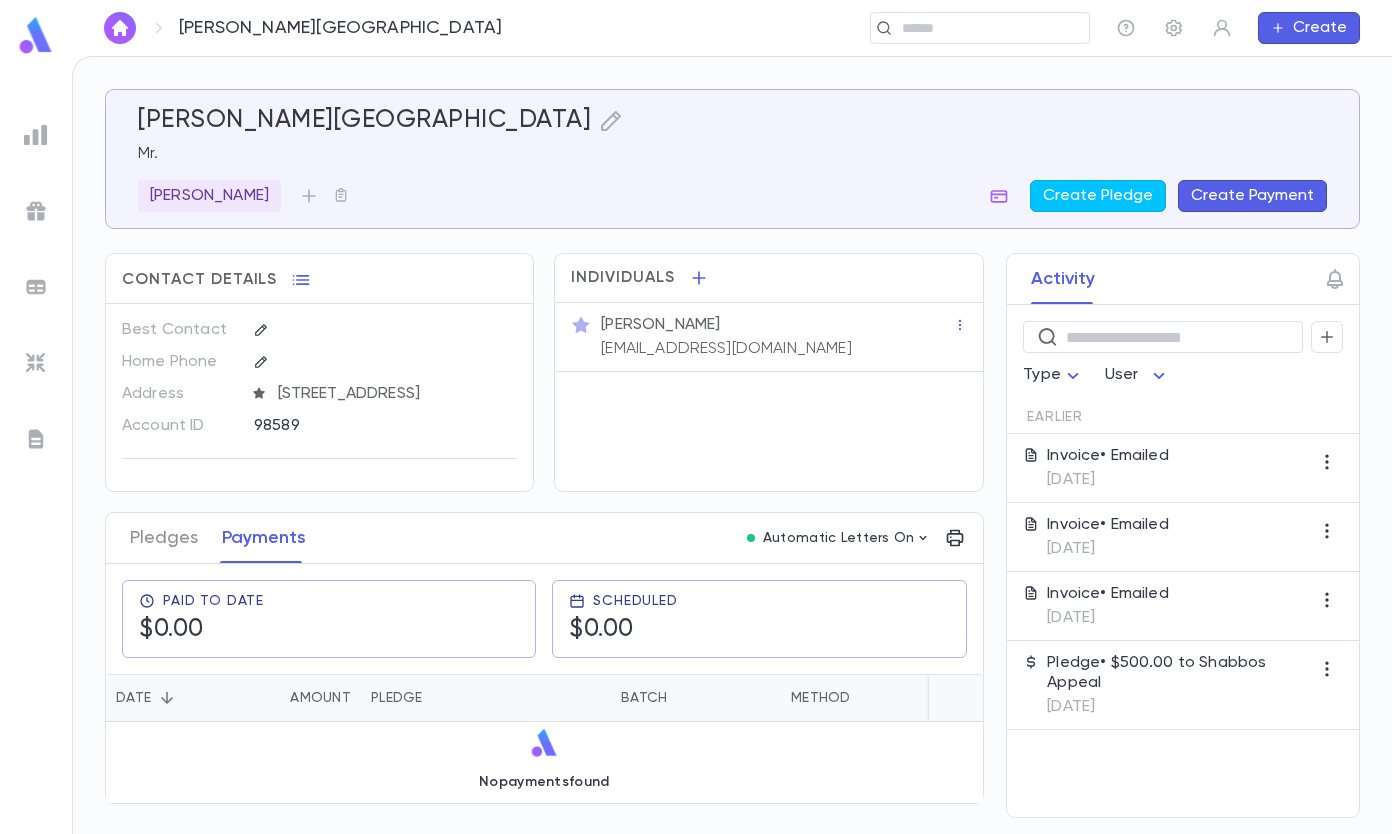 click on "Pledges Payments" at bounding box center [218, 538] 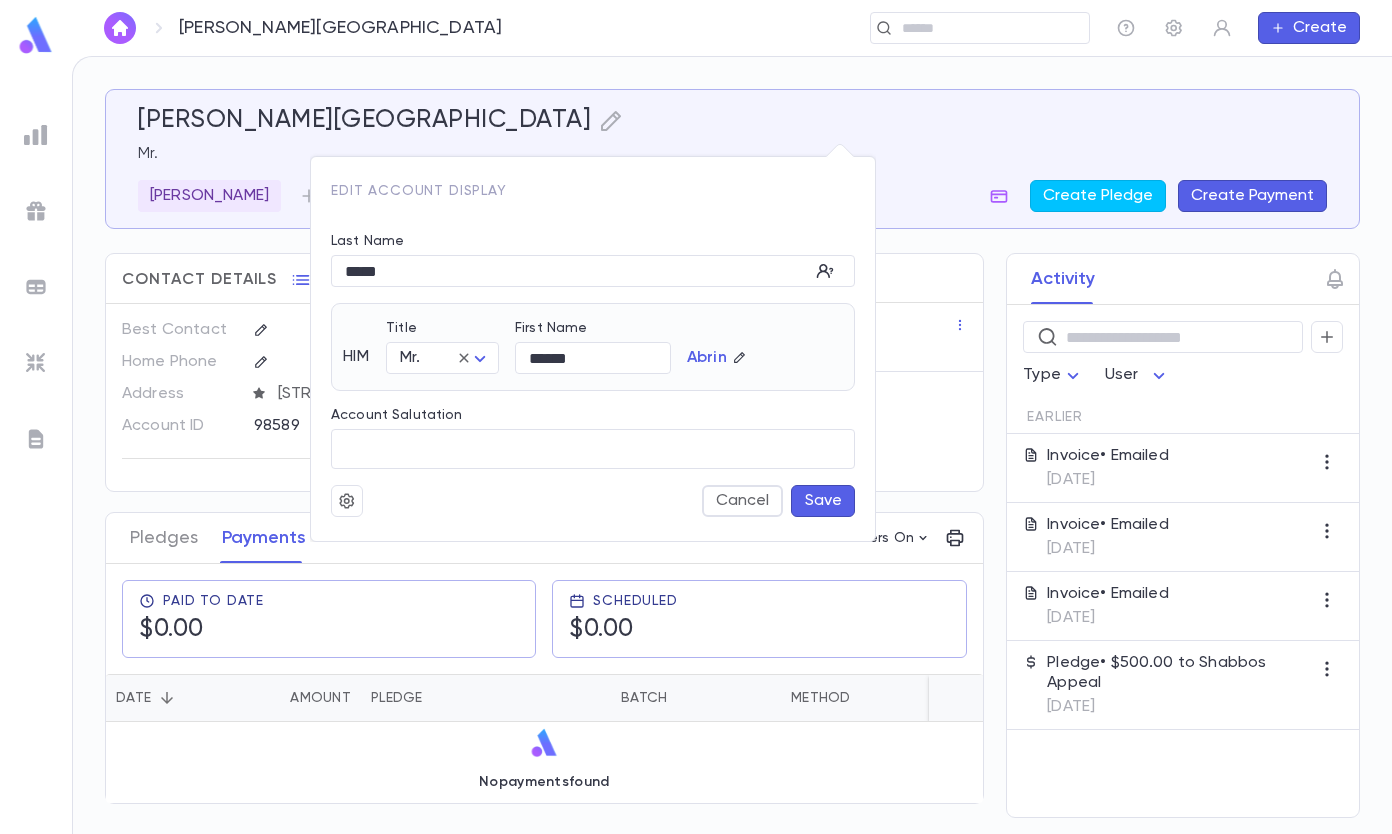 click on "[PERSON_NAME] ​  Create   [PERSON_NAME][GEOGRAPHIC_DATA] Mr. [PERSON_NAME] Create Pledge Create Payment Contact Details Best Contact Home Phone Address [STREET_ADDRESS] Account ID 98589 Individuals [PERSON_NAME] [PERSON_NAME][EMAIL_ADDRESS][DOMAIN_NAME] Pledges Payments  Automatic Letters On Paid To Date $0.00 Scheduled $0.00 Date Amount Pledge Batch Method Number Notes No  payments  found Activity ​ Type User Earlier Invoice  • Emailed [DATE] Invoice  • Emailed [DATE] Invoice  • Emailed [DATE] Pledge  • $500.00 to Shabbos Appeal [DATE] Profile Log out Account Pledge Payment Ahavas Torah [PERSON_NAME] [PERSON_NAME] [PERSON_NAME] Beachwood Kehilla Chachmat [PERSON_NAME] Rd Synogauge [PERSON_NAME] Hakodesh JLC KYCM YIGC ZAZ Zichron [PERSON_NAME] Remove Annual Summary Pin Pin Pin Pin Edit Account Display Last Name ***** ​ HIM Title Mr. *** ​ First Name ****** ​ Abrin Account Salutation ​ Cancel Save Merge Deactivate" at bounding box center [696, 445] 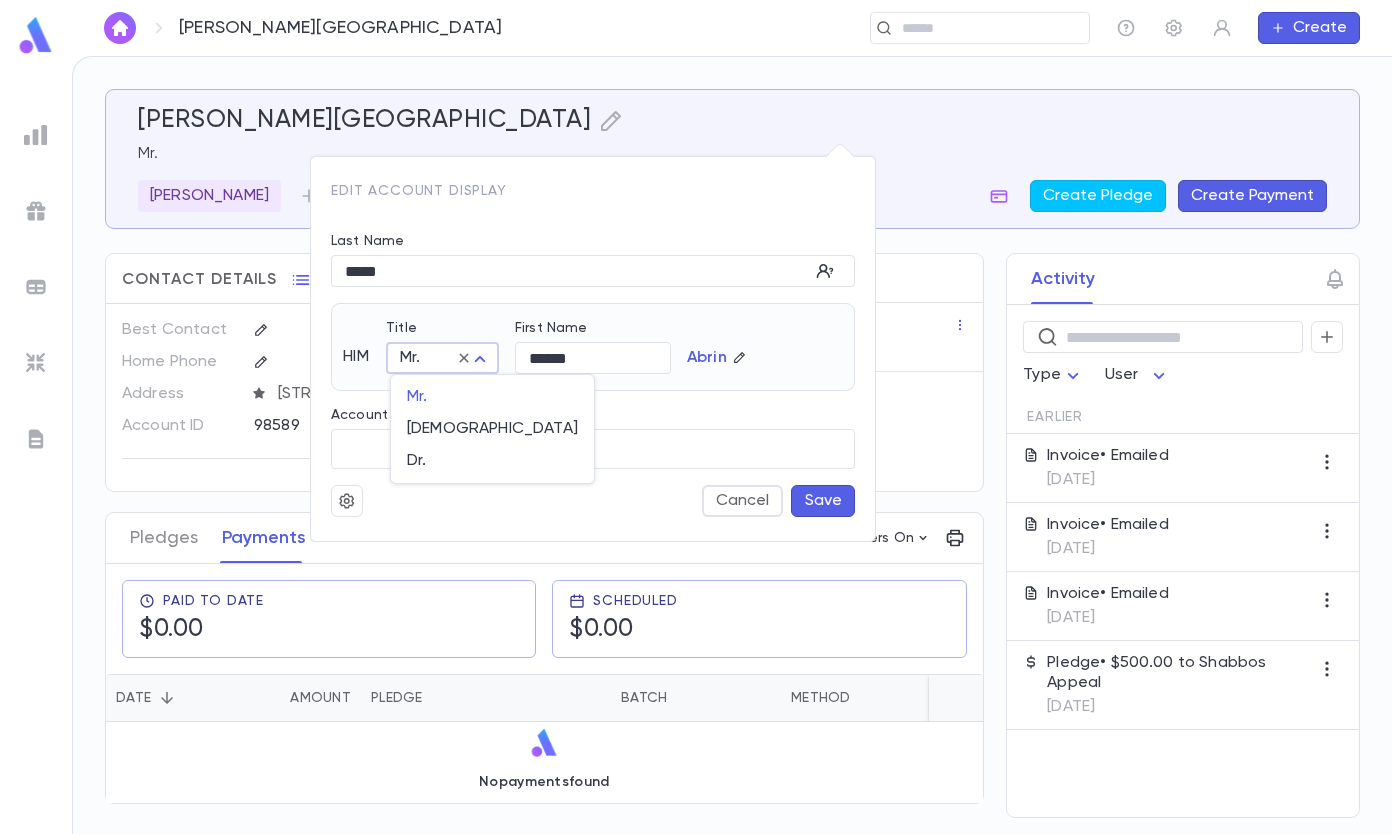 click on "[DEMOGRAPHIC_DATA]" at bounding box center [492, 429] 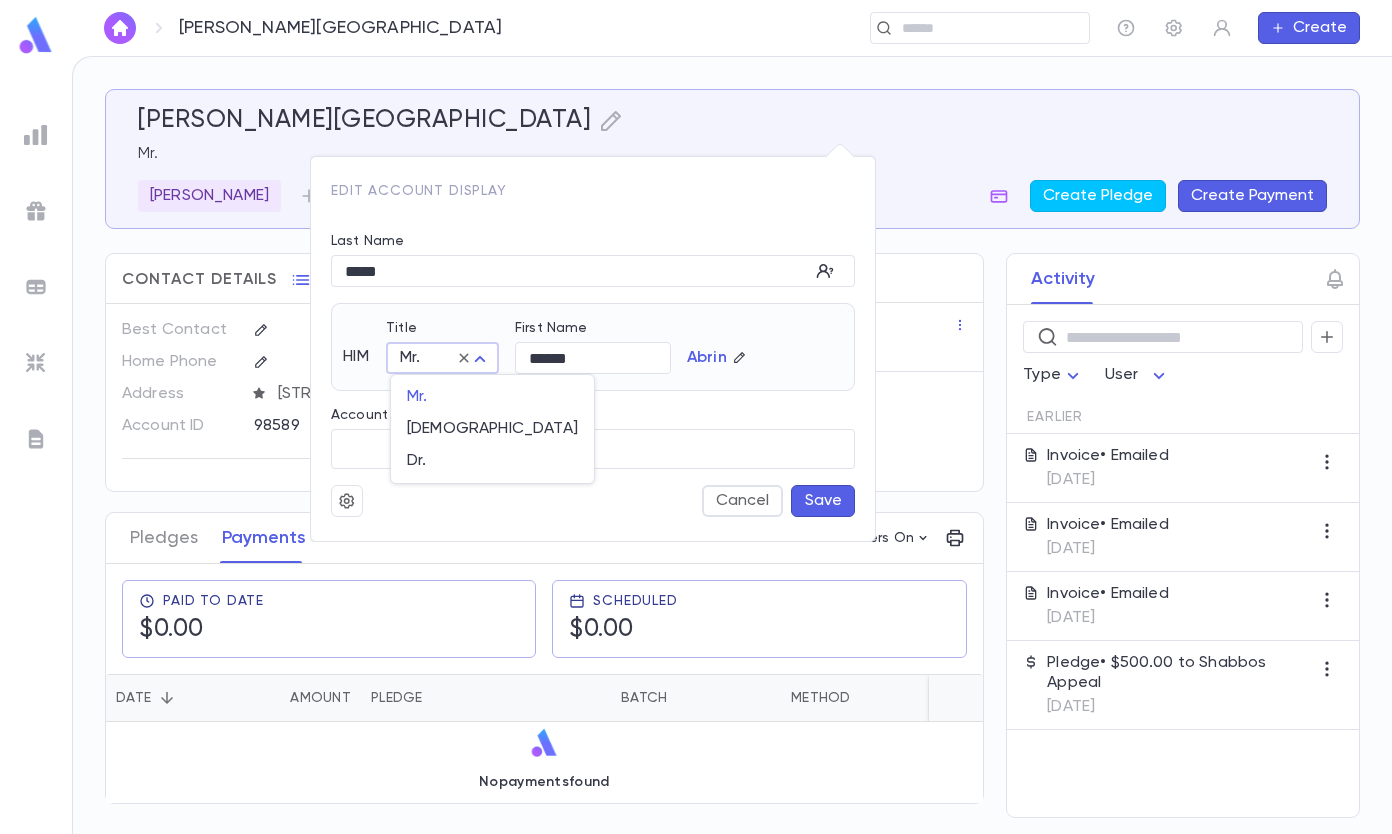type on "*****" 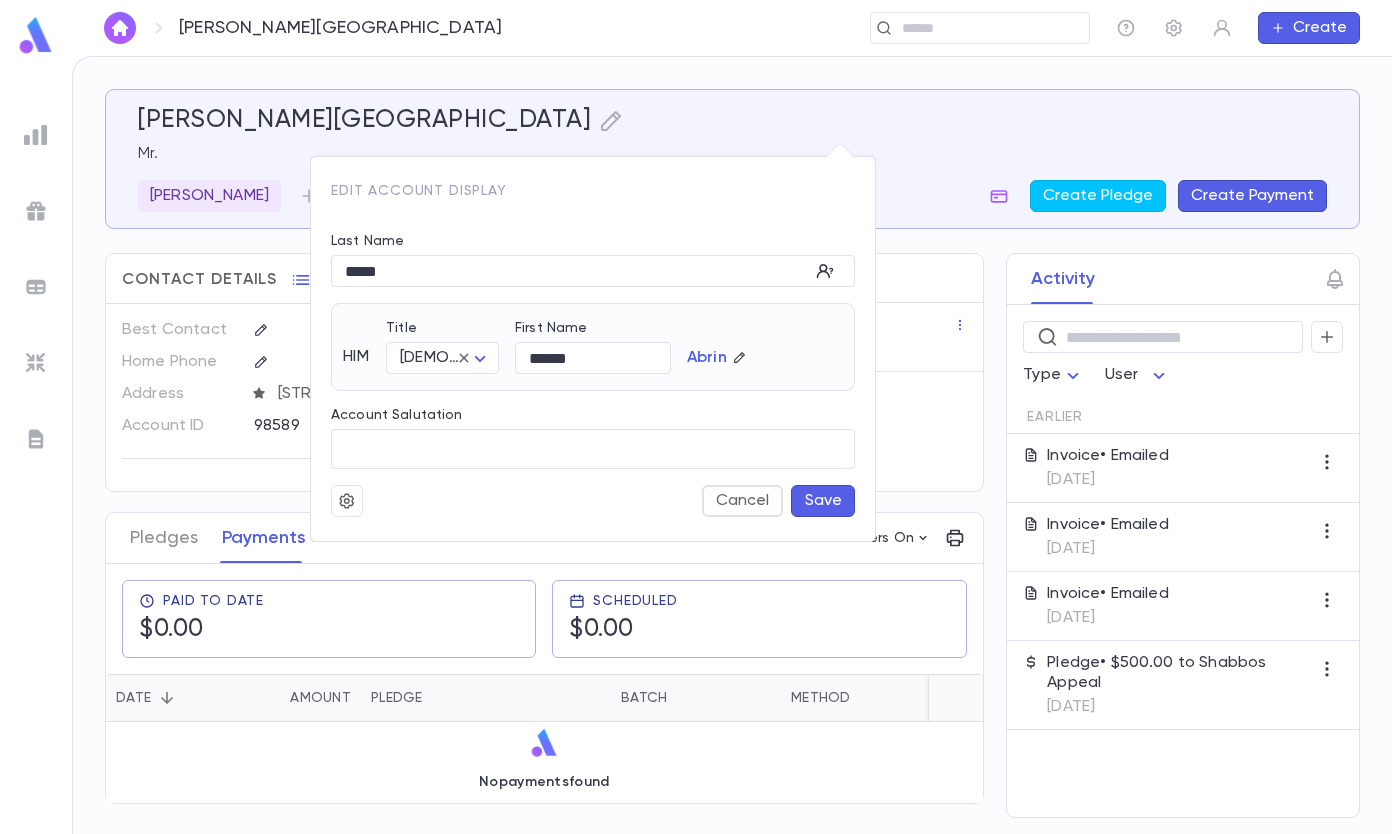 click on "Save" at bounding box center (823, 501) 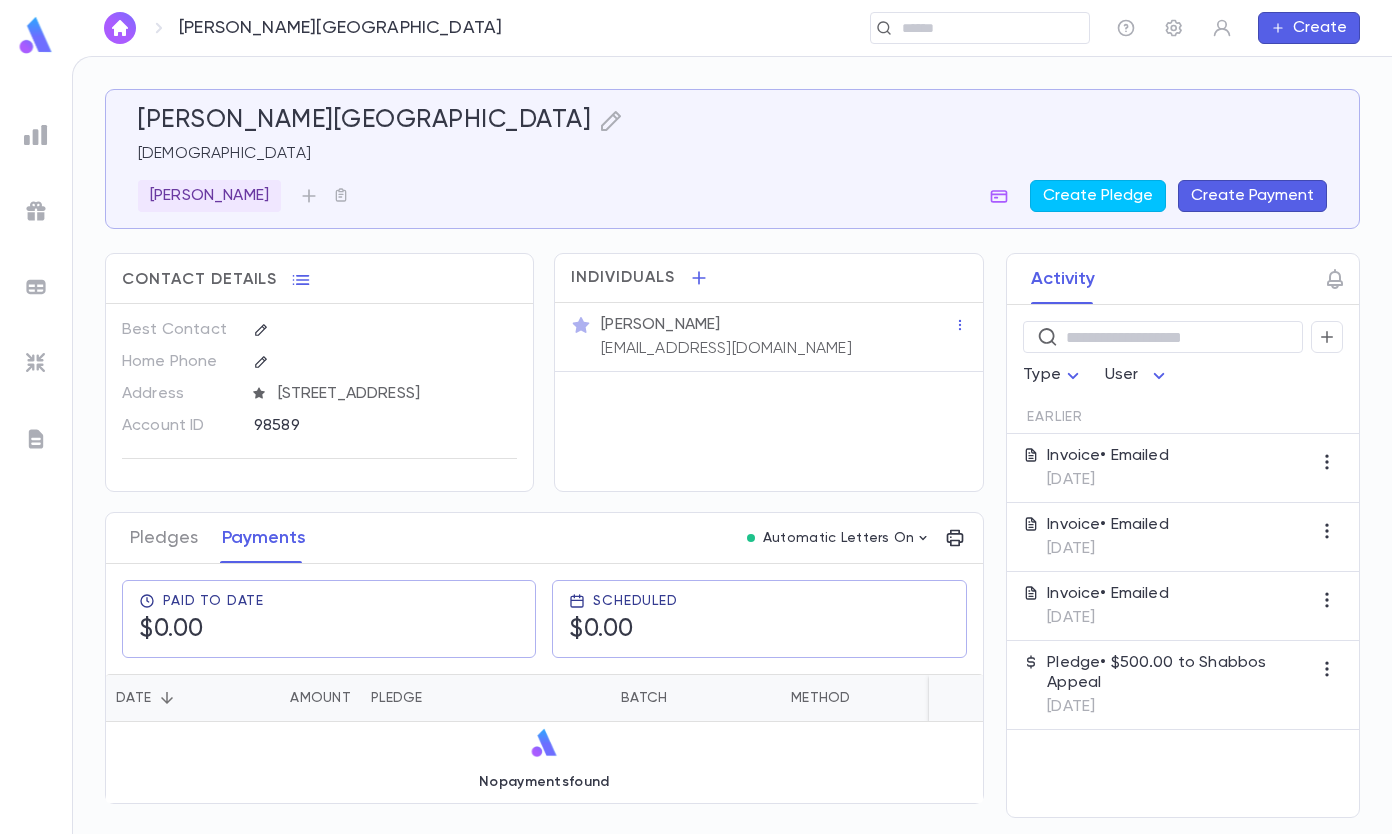 scroll, scrollTop: 5, scrollLeft: 0, axis: vertical 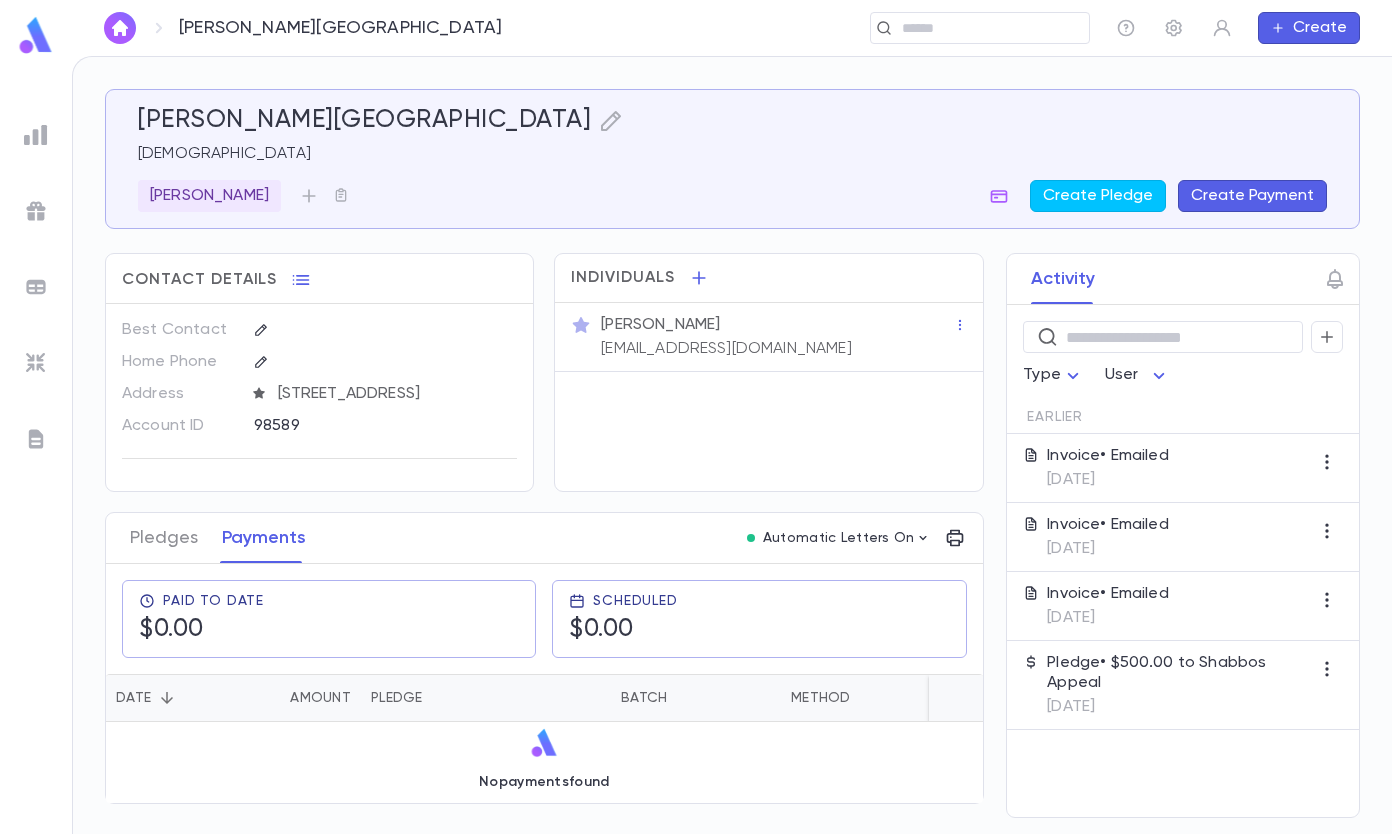 click on "Pledges" at bounding box center (164, 538) 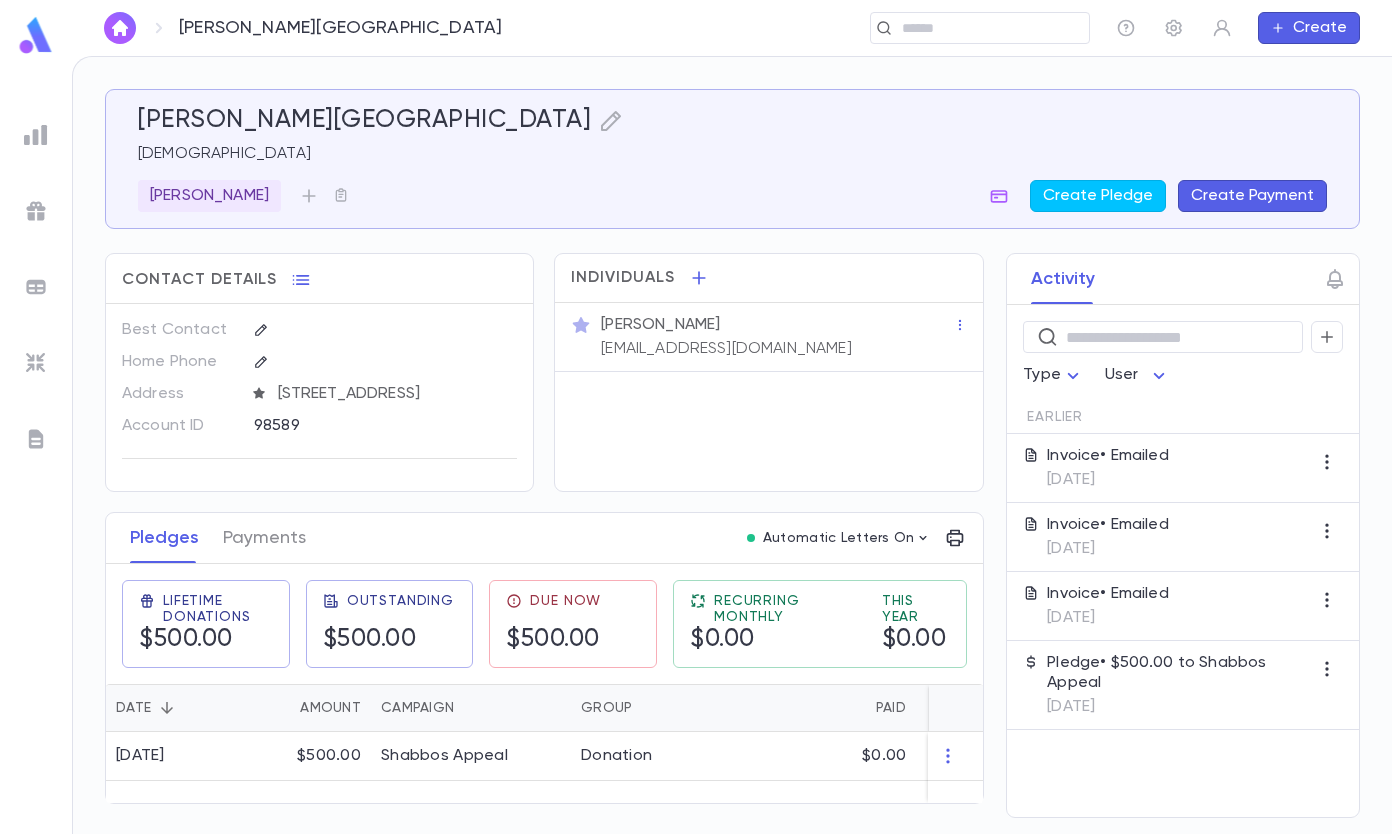 click on "Create Payment" at bounding box center (1252, 196) 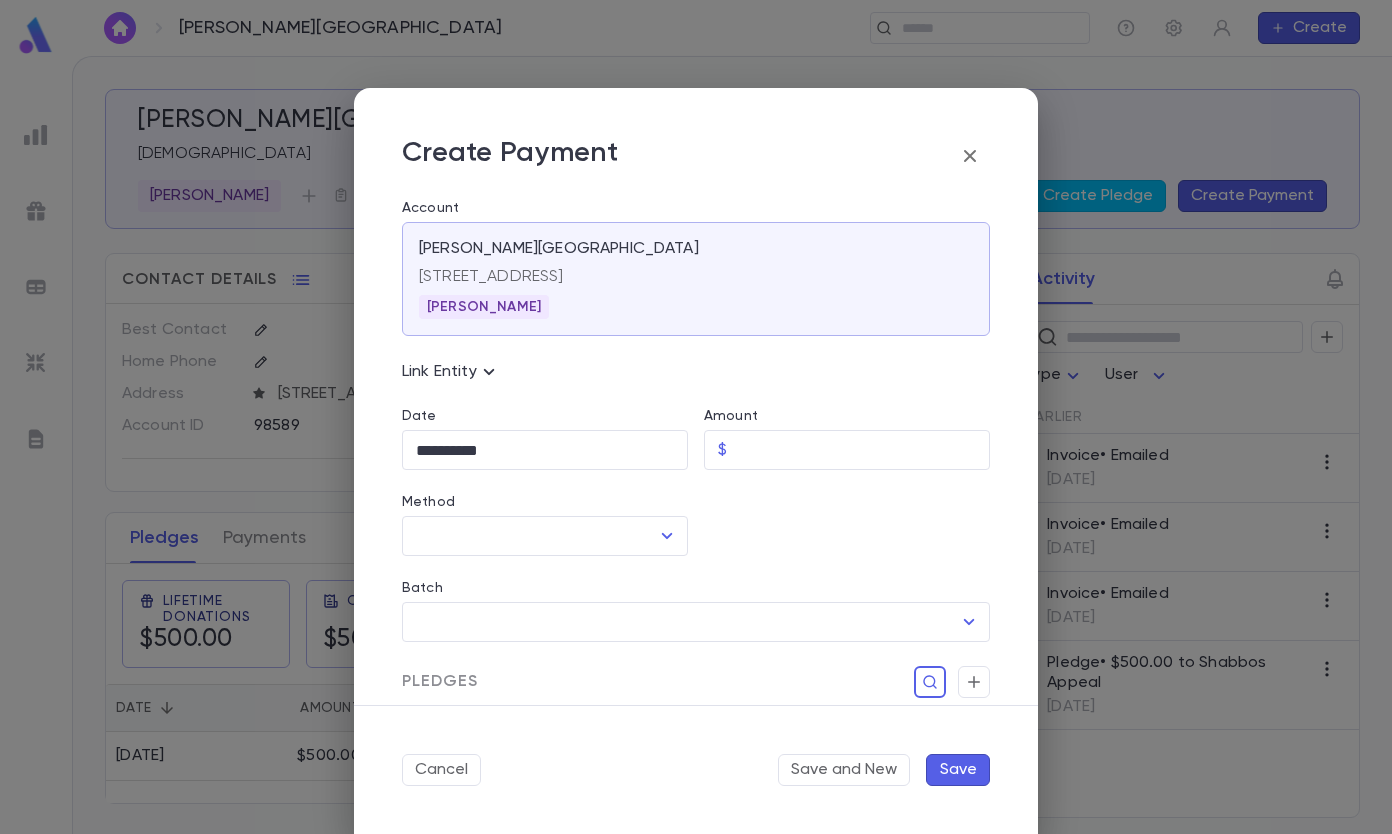 click on "Amount" at bounding box center (862, 450) 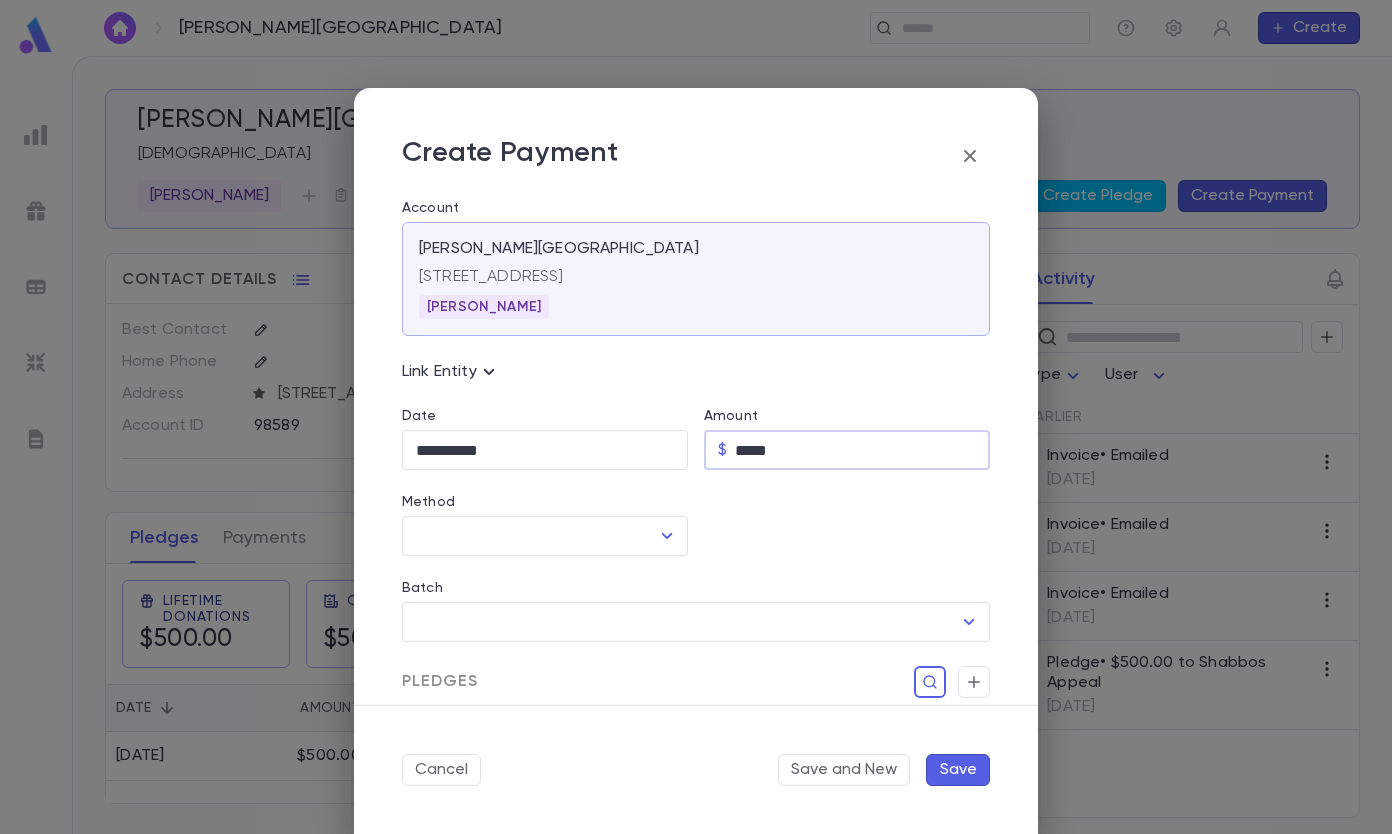 type on "*****" 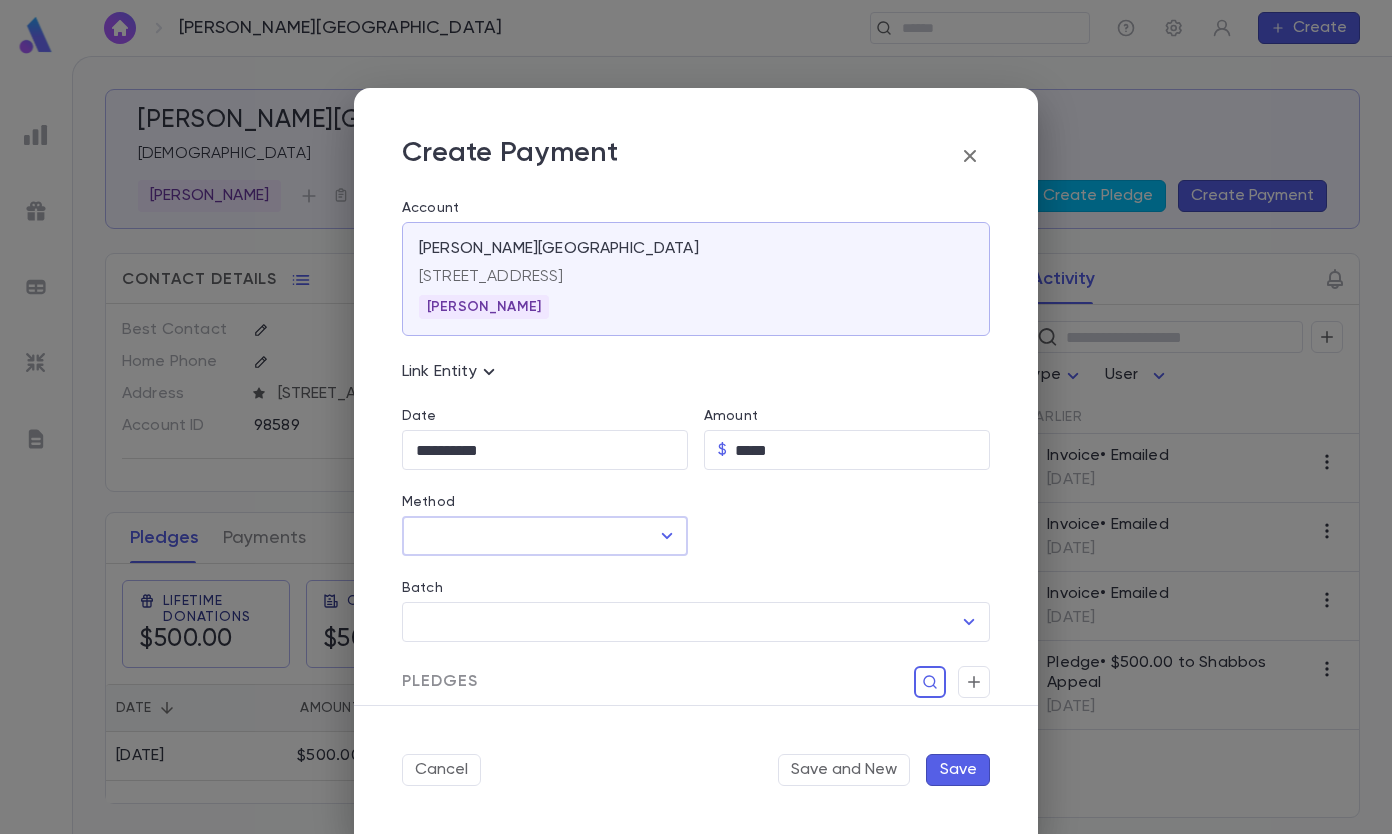 click on "Method" at bounding box center [530, 536] 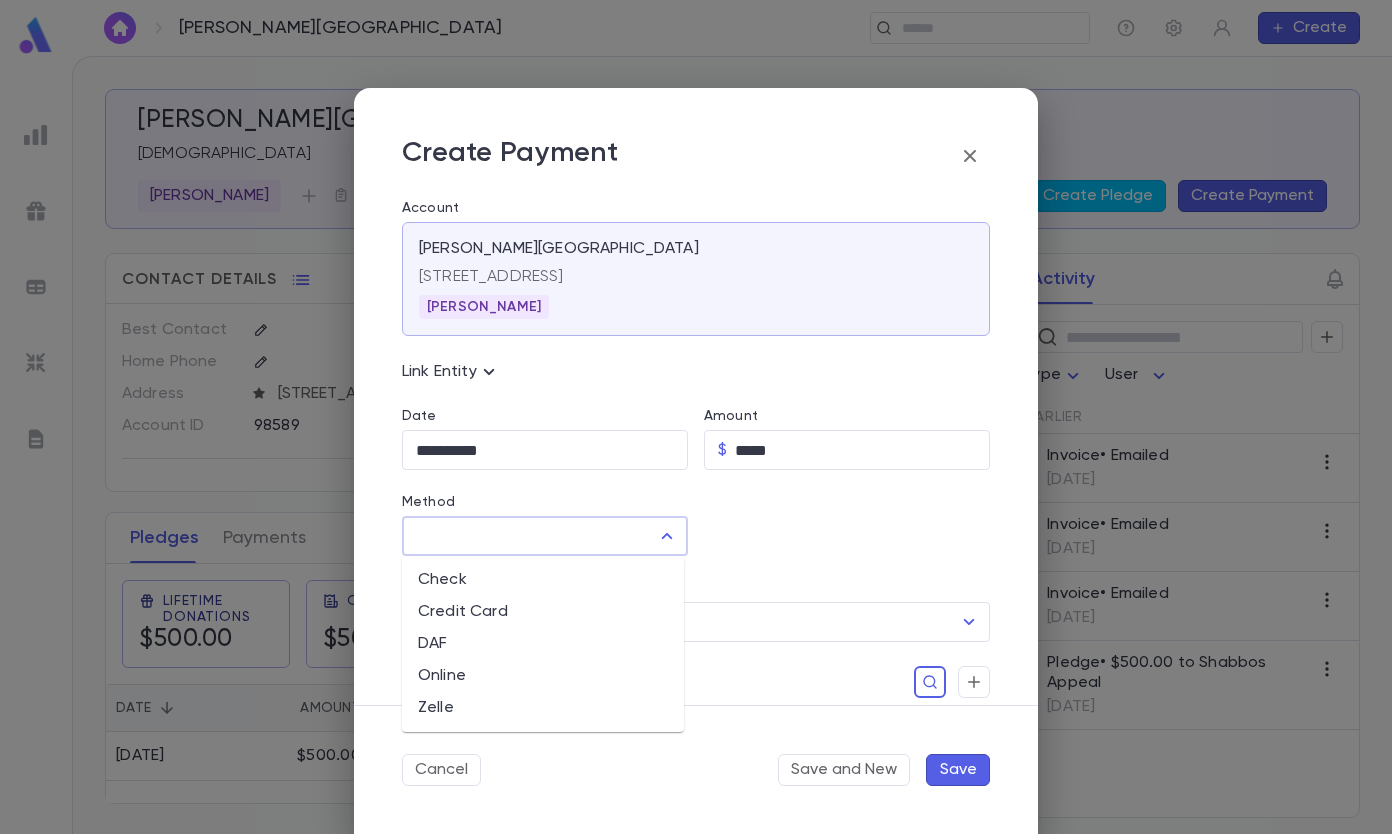 click on "Online" at bounding box center (543, 676) 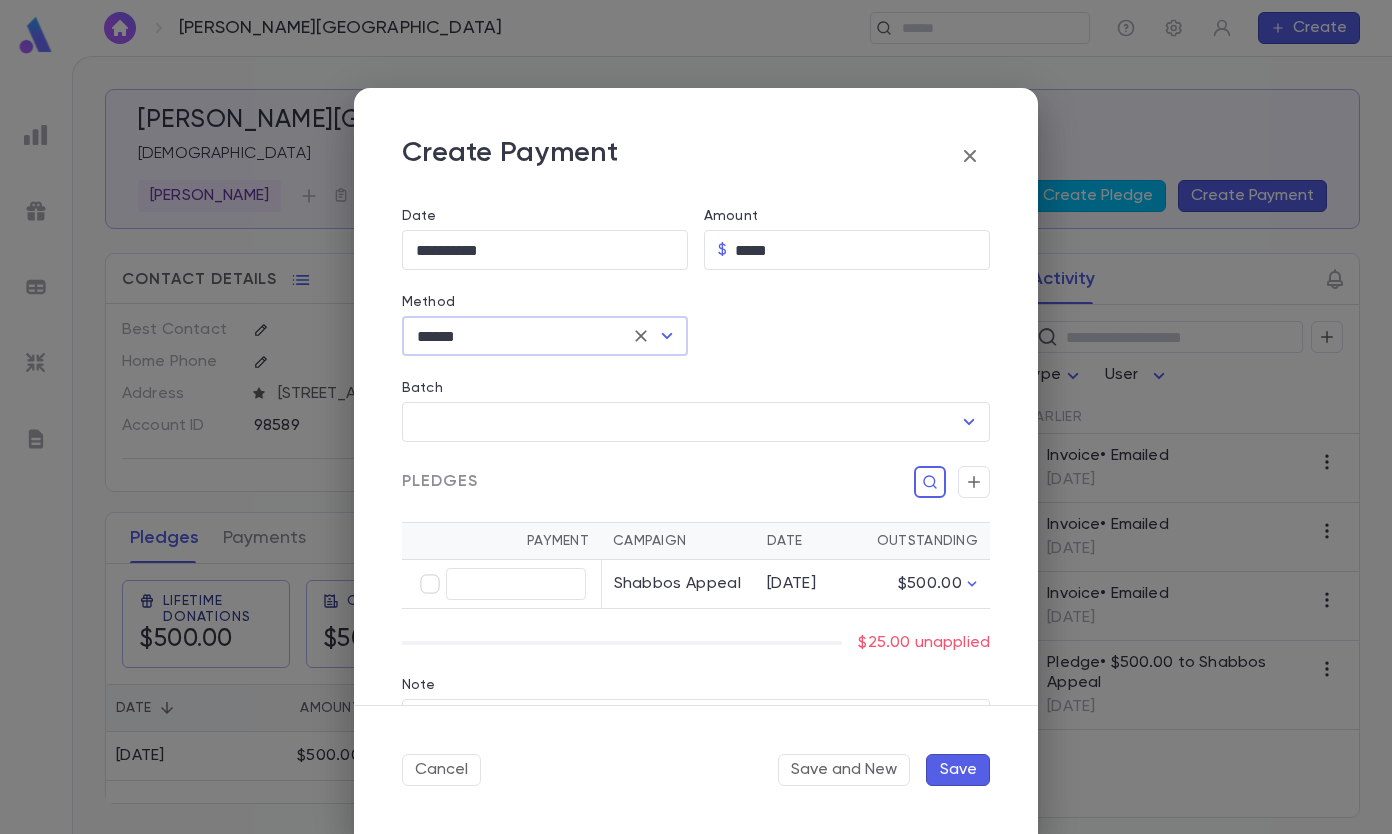 scroll, scrollTop: 123, scrollLeft: 0, axis: vertical 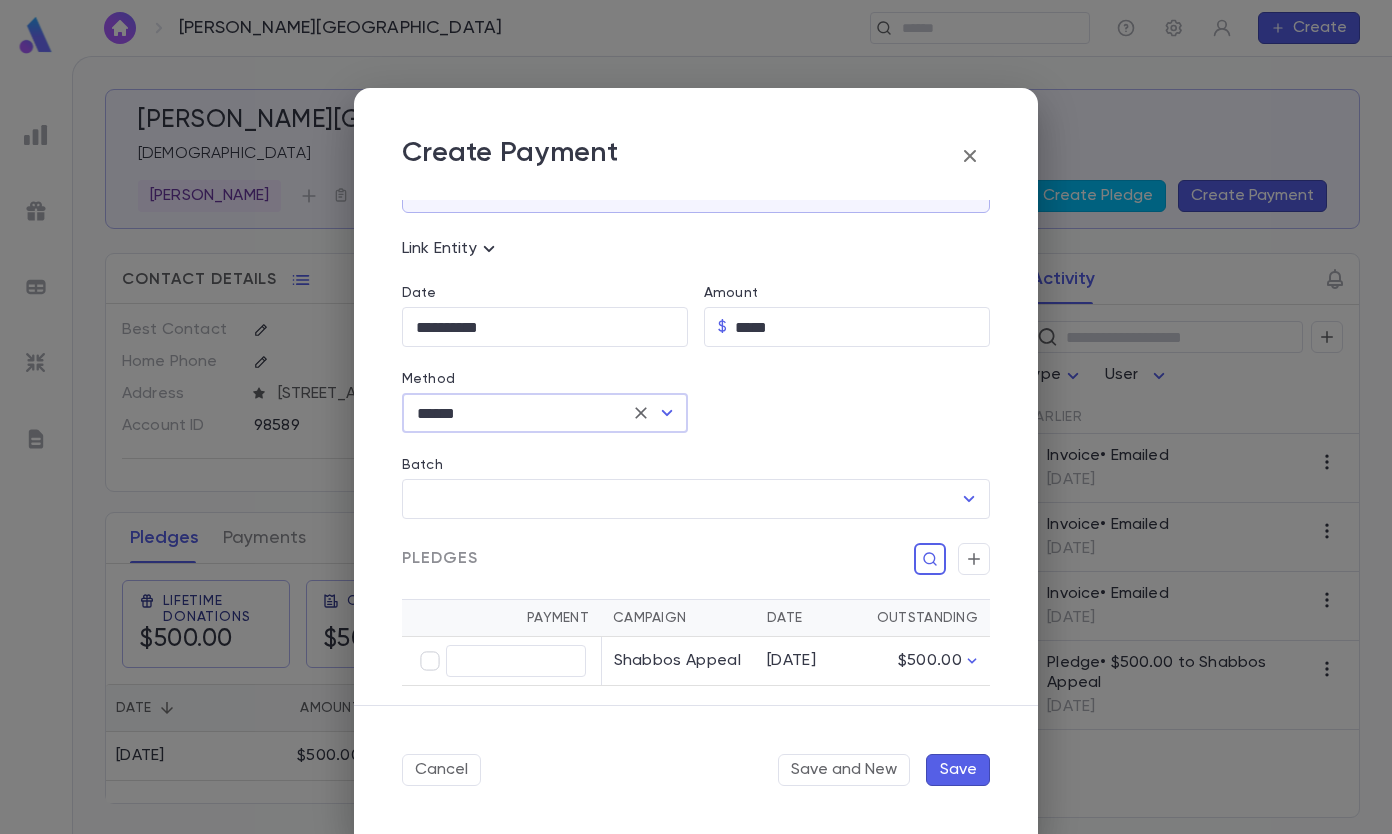 click 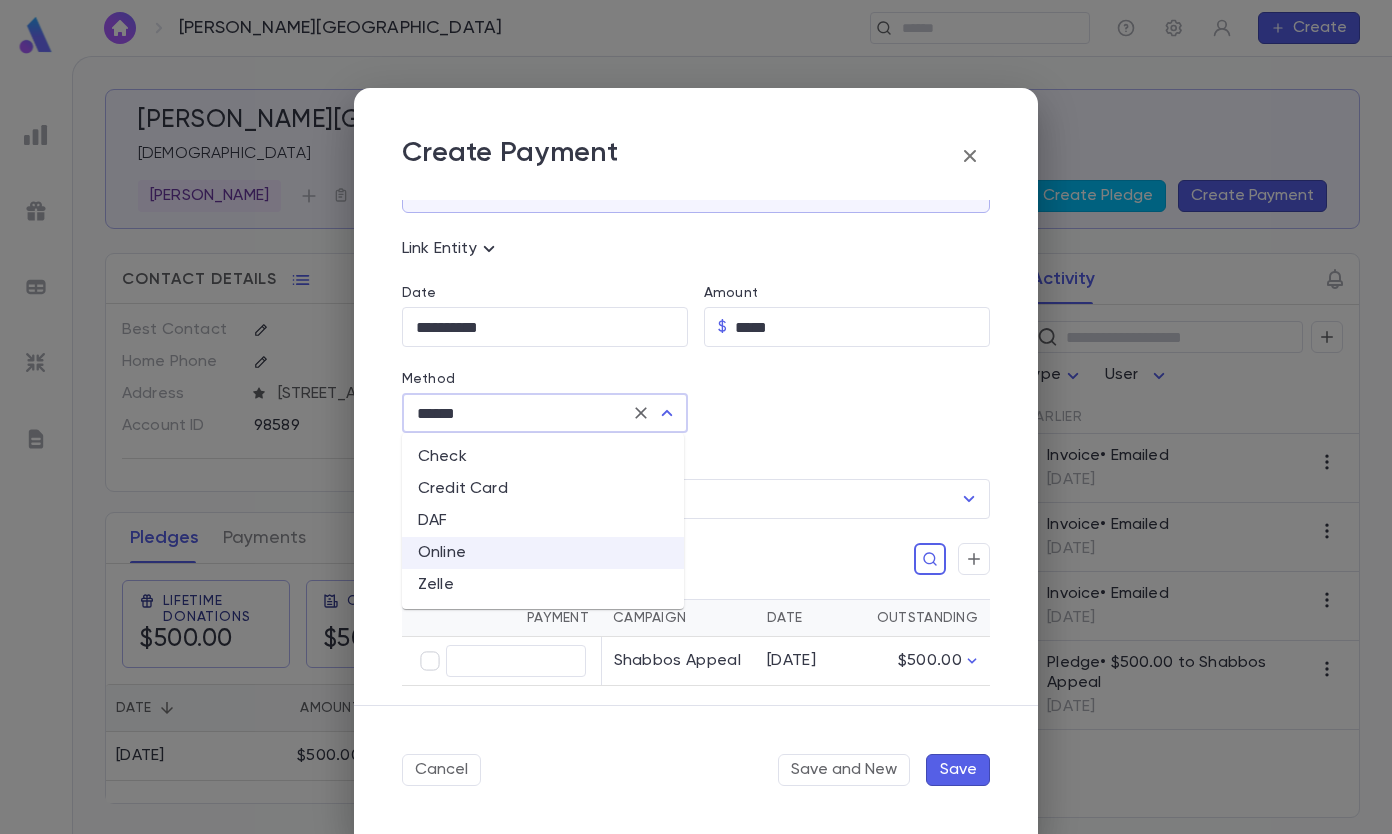 click on "Credit Card" at bounding box center (543, 489) 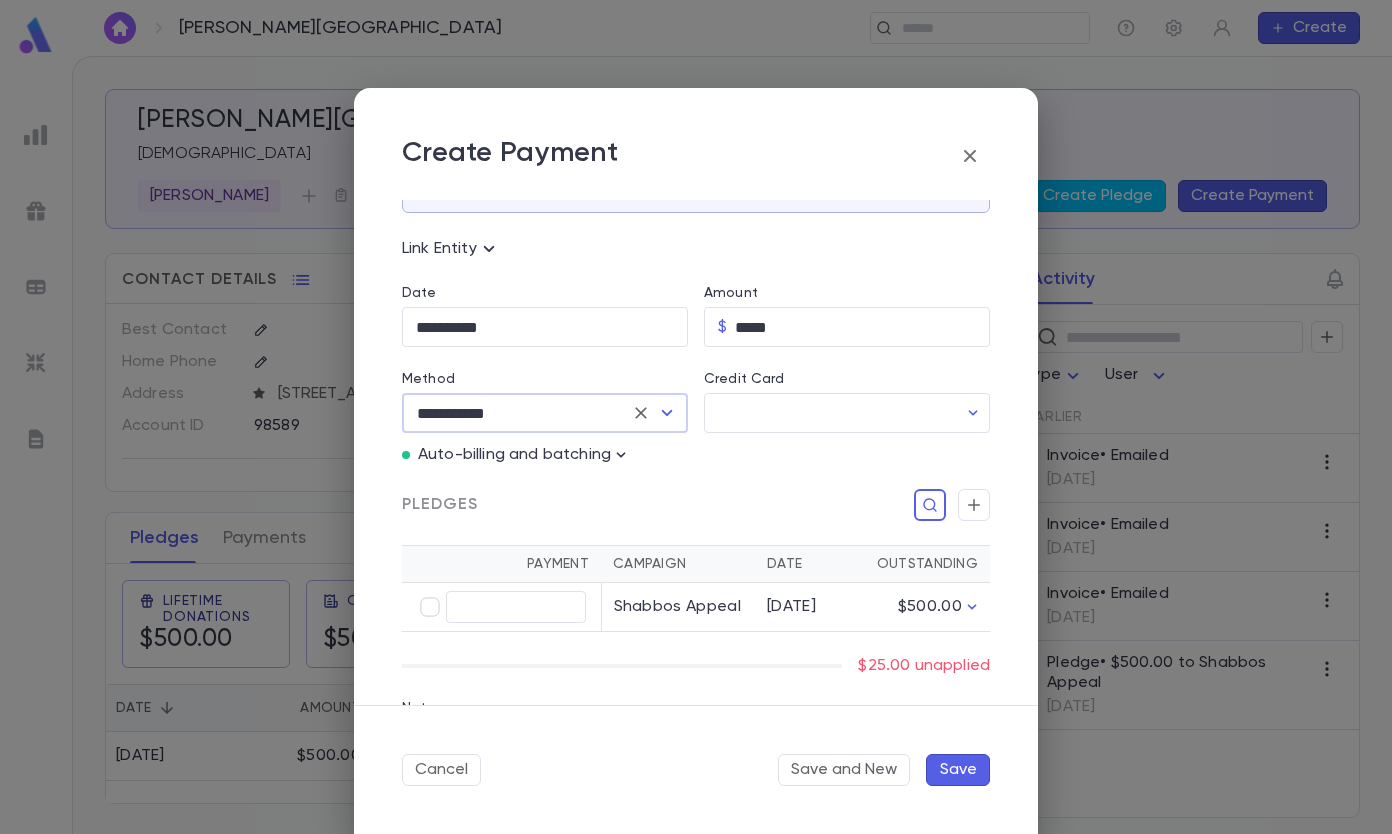 click on "Credit Card" at bounding box center [830, 413] 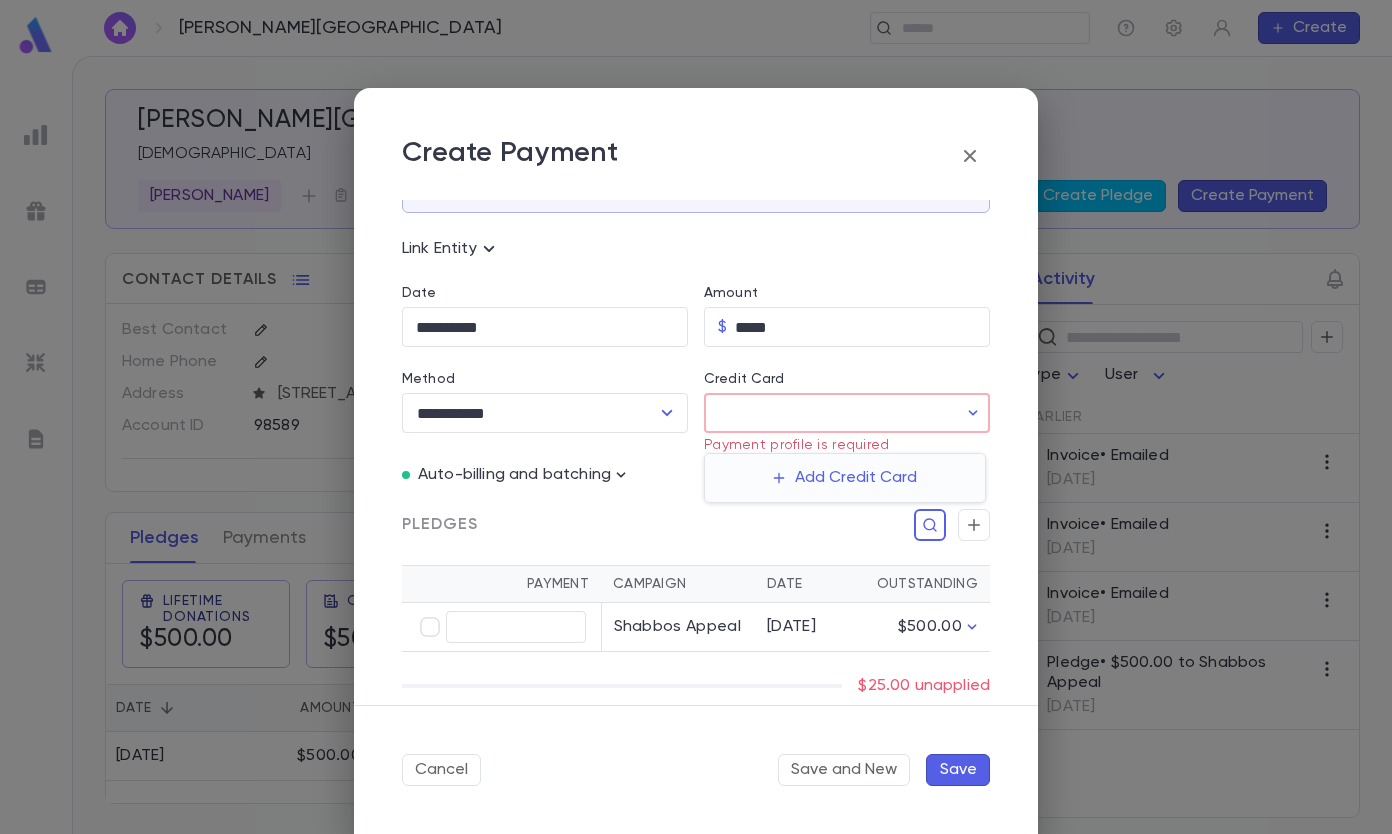 click on "Add   Credit Card" at bounding box center [845, 478] 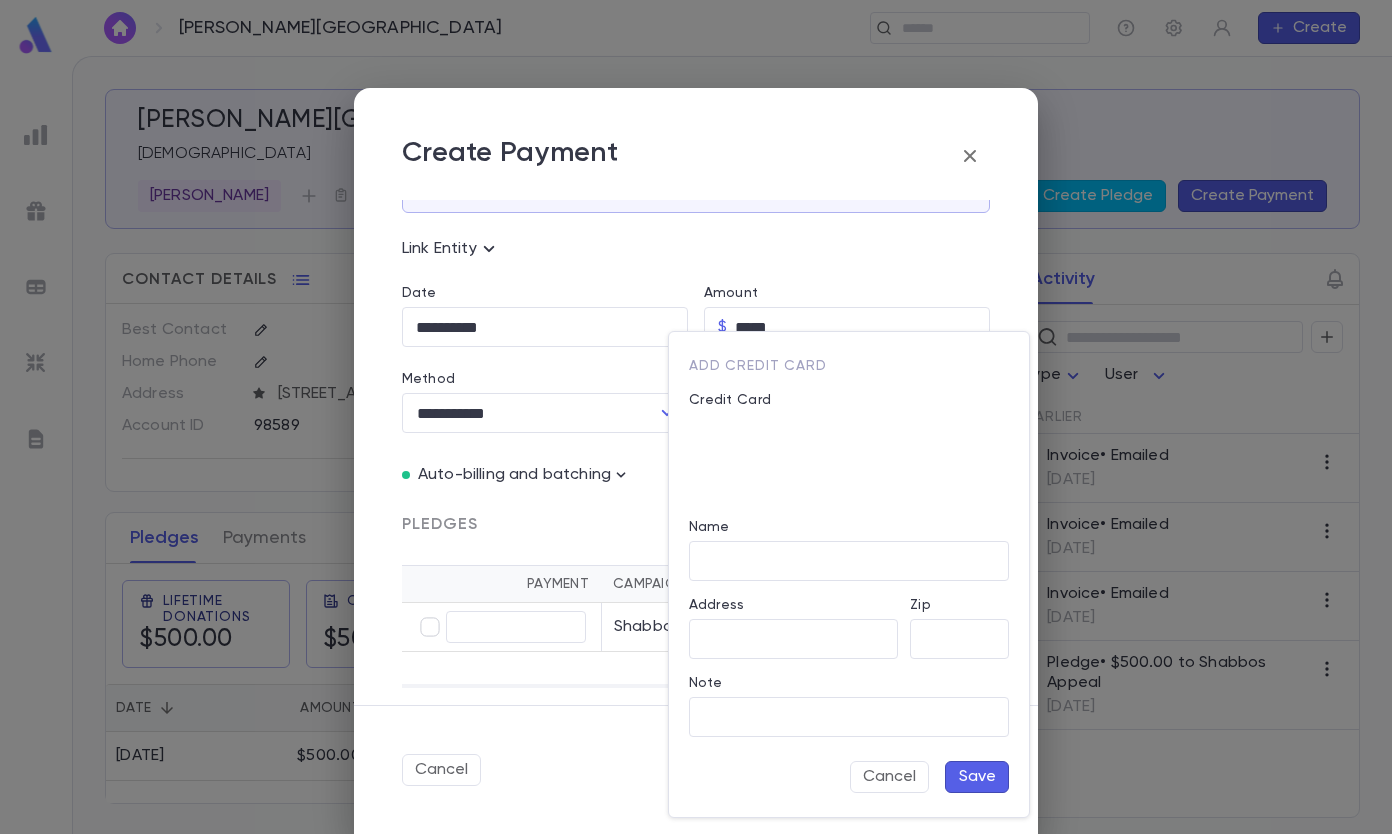 type on "**********" 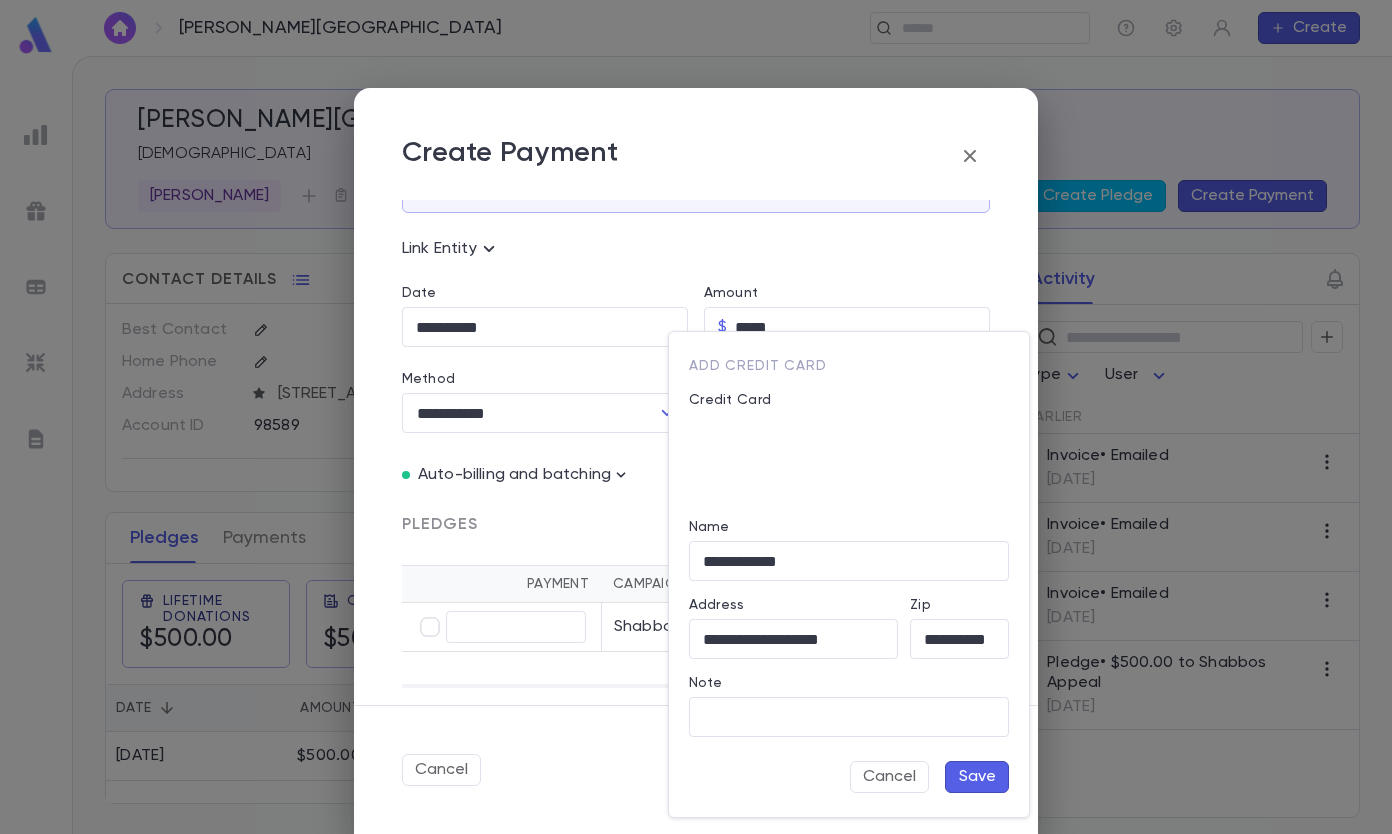 click at bounding box center [696, 417] 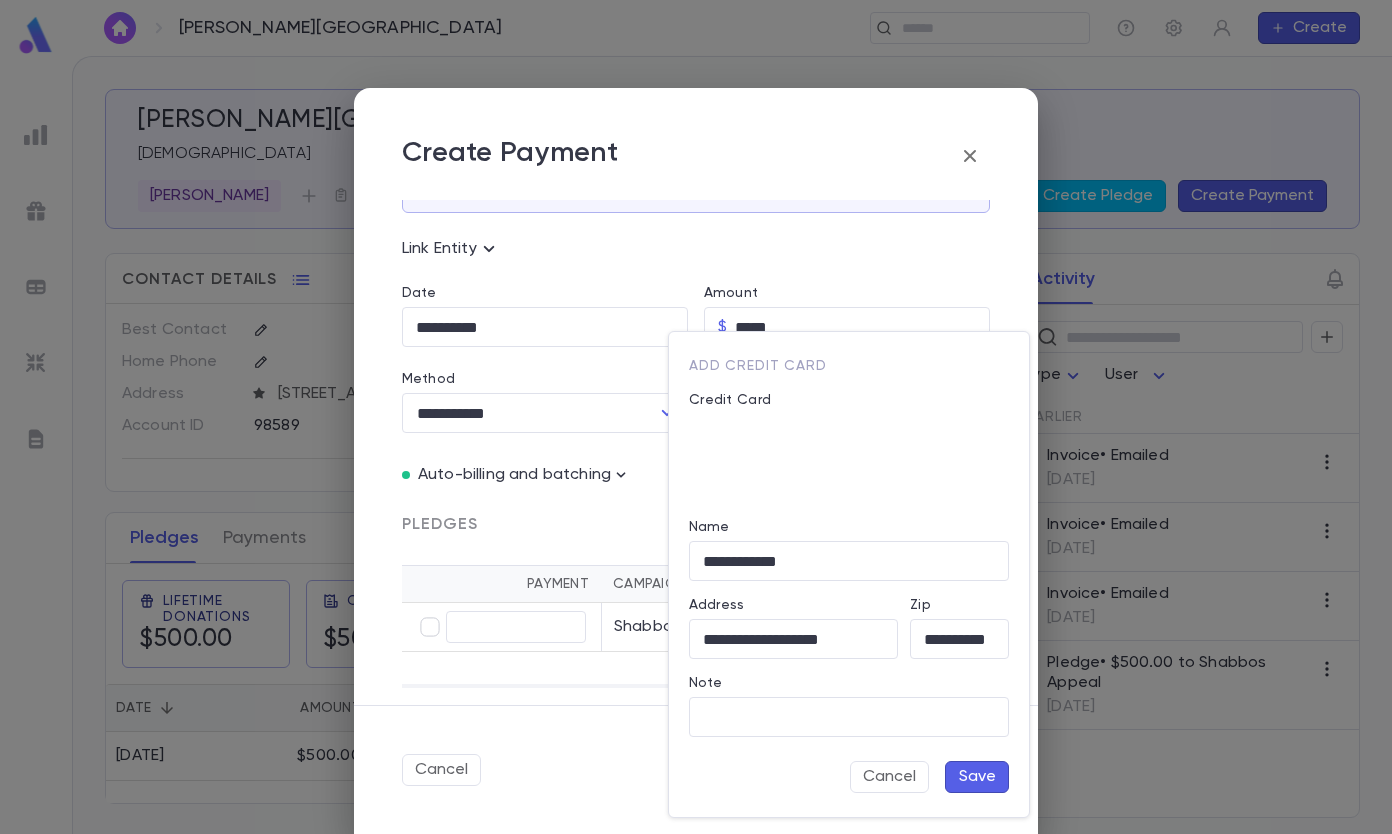 click on "Cancel" at bounding box center [889, 777] 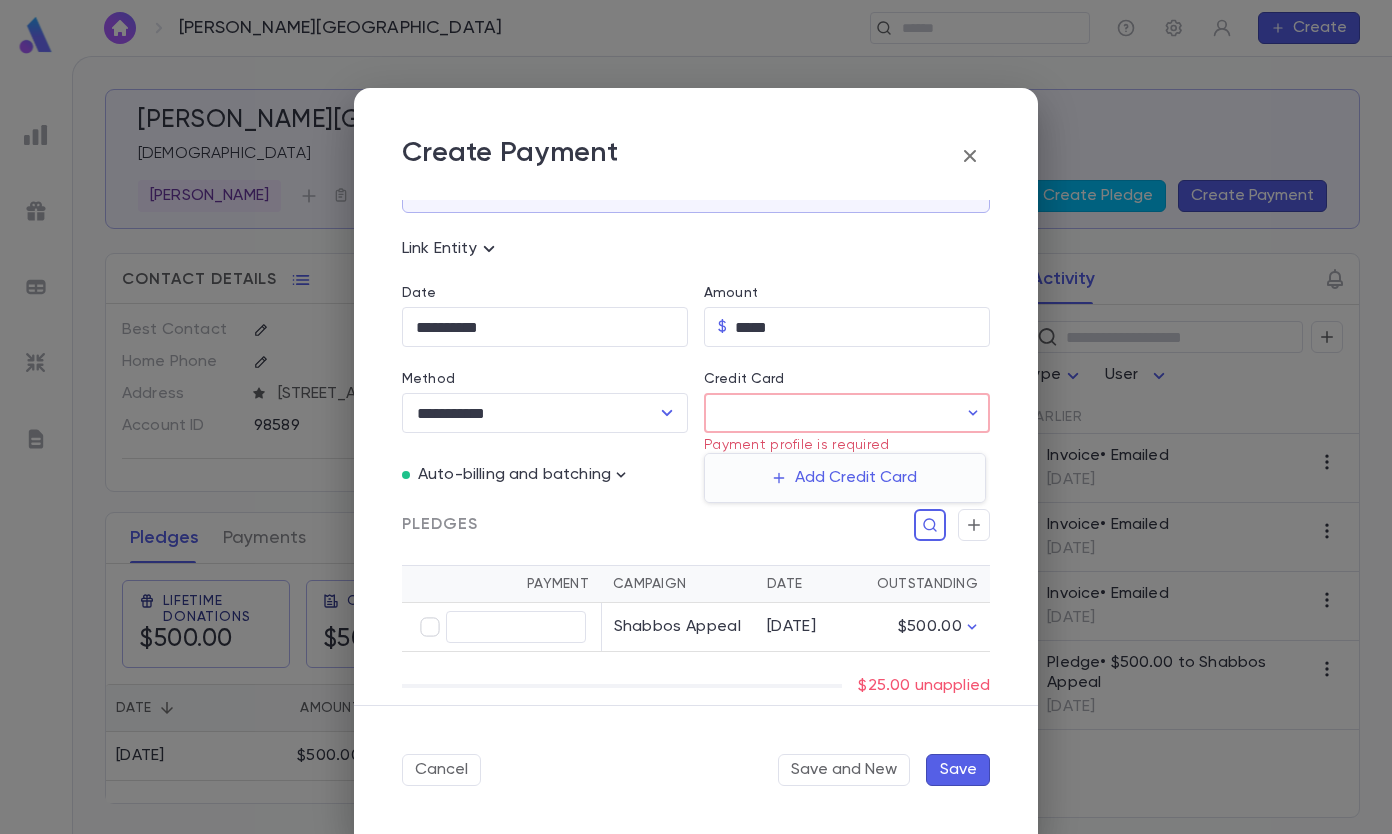 click at bounding box center [696, 417] 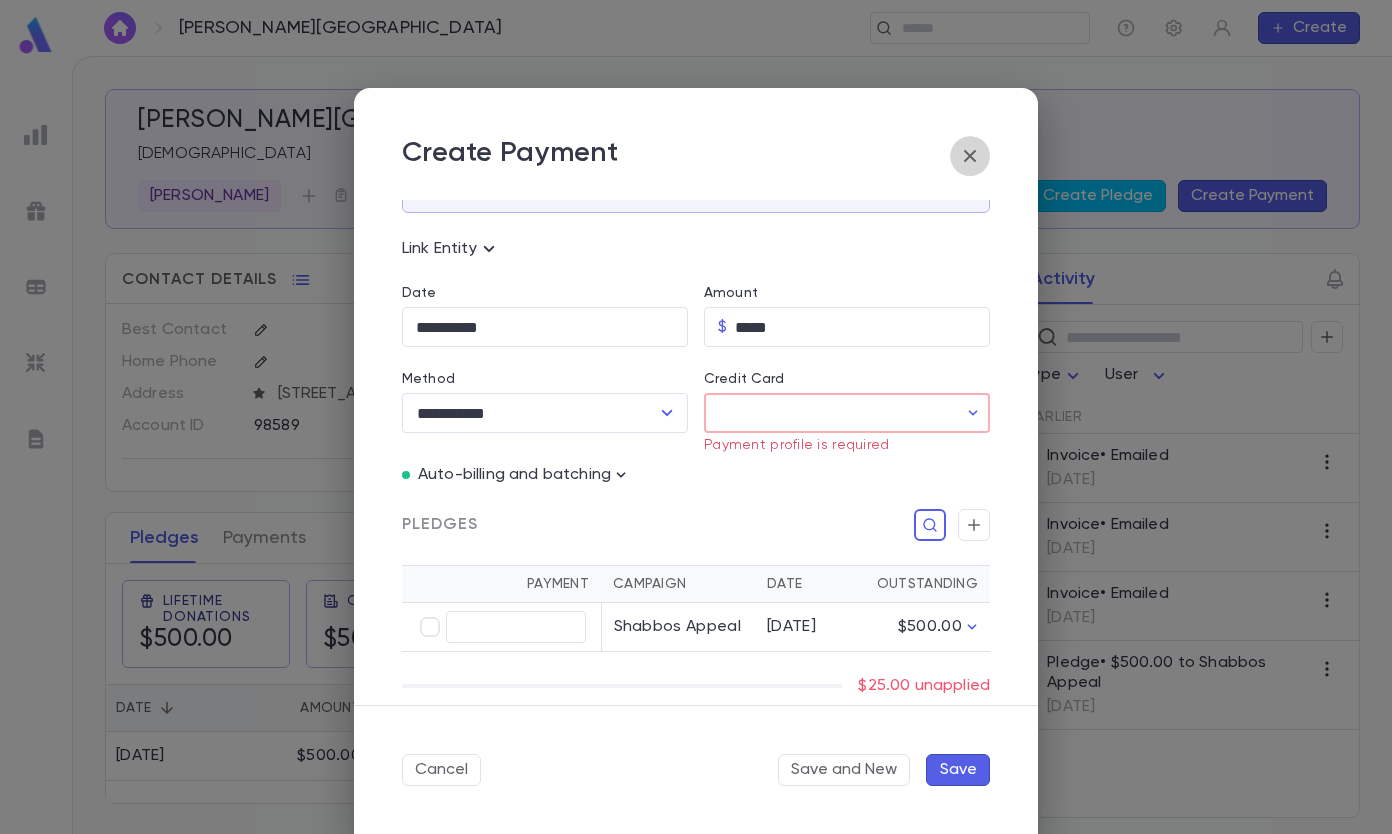 click 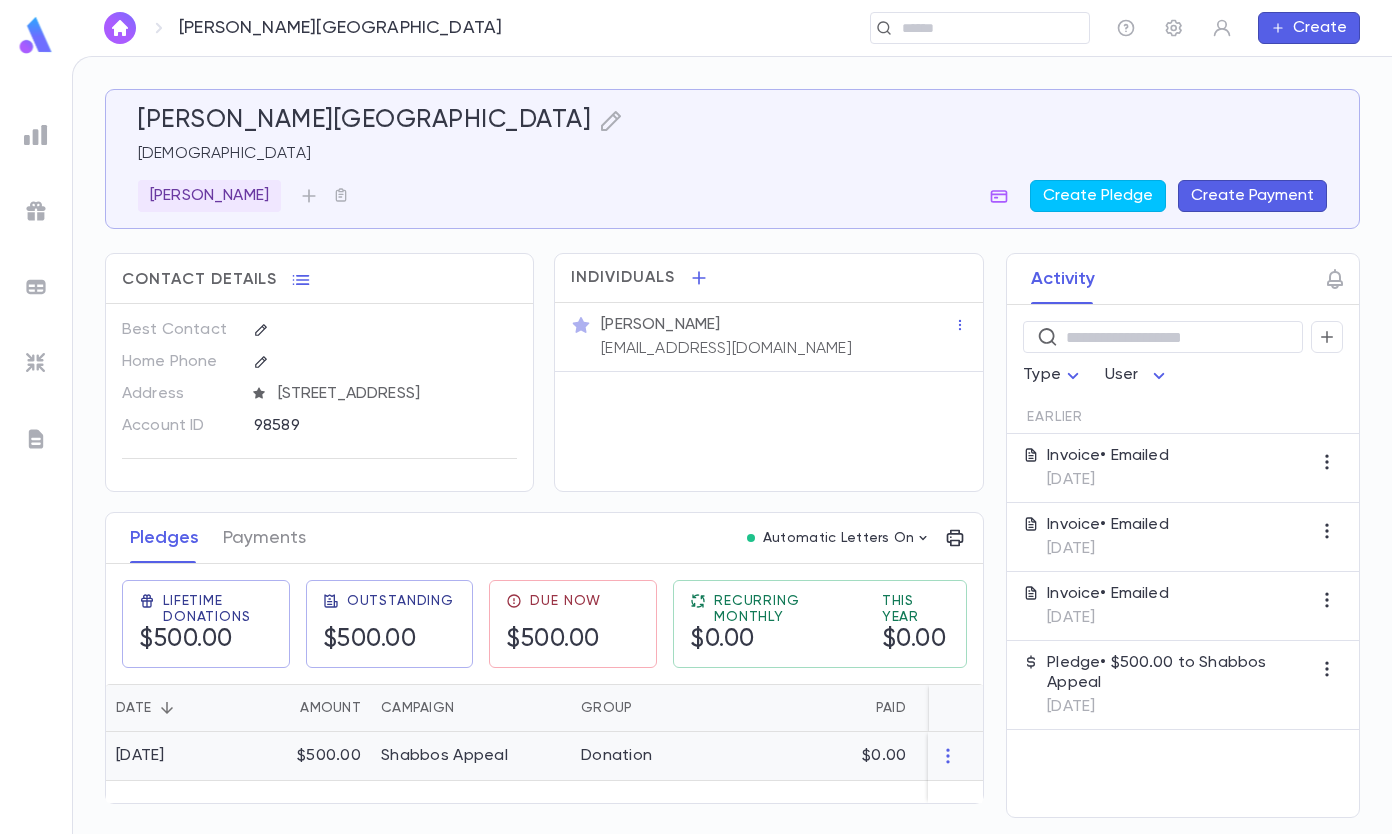 click 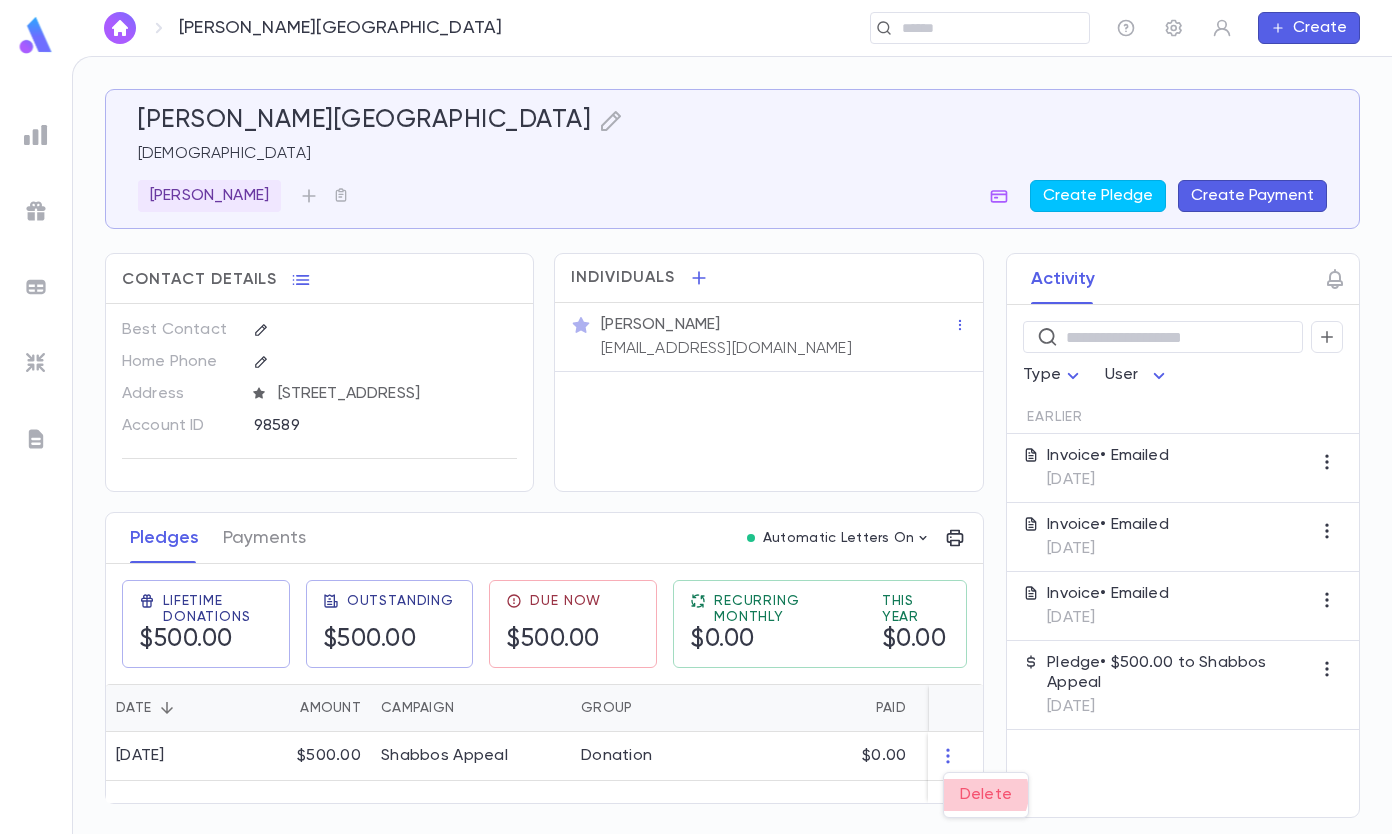 click on "Delete" at bounding box center (986, 795) 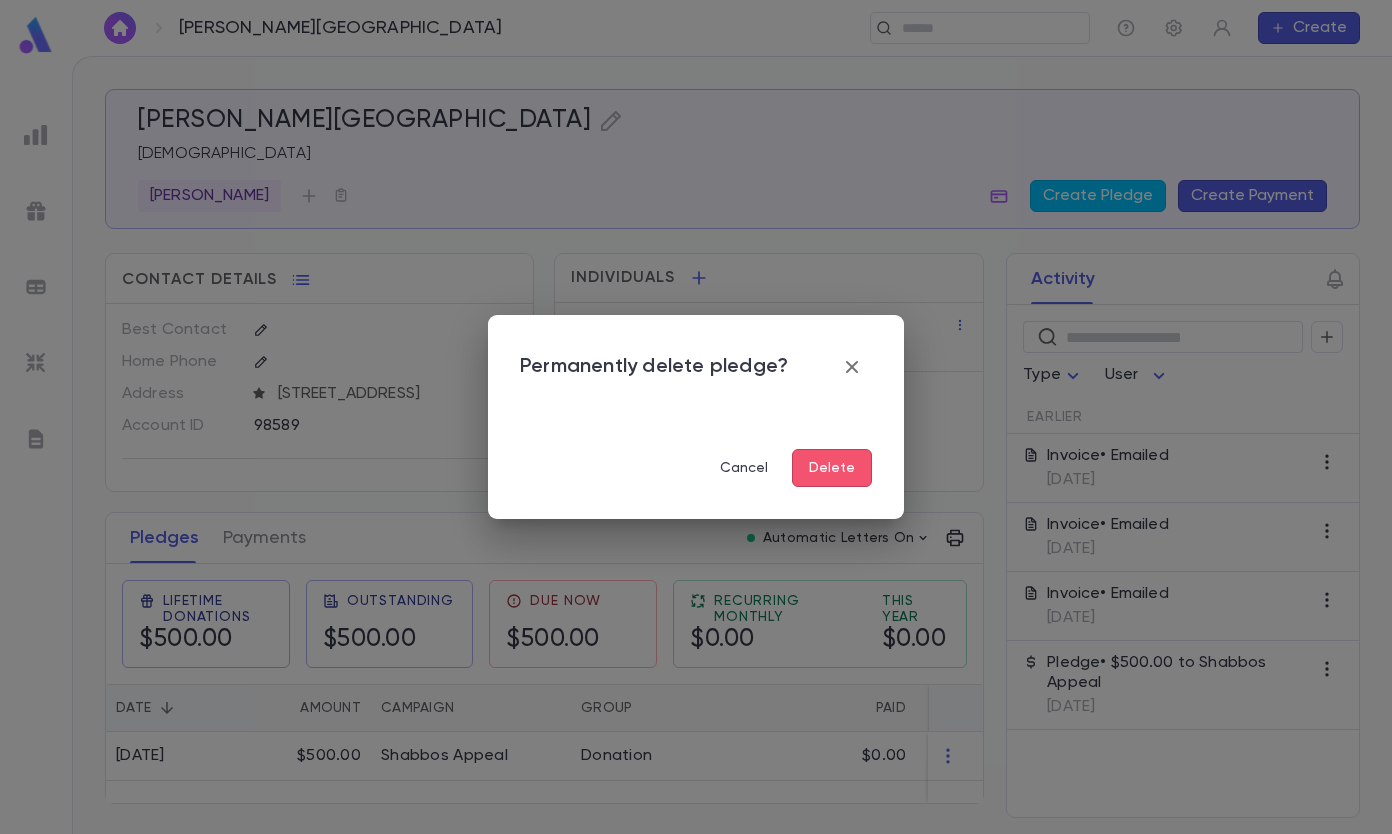 click on "Delete" at bounding box center (832, 468) 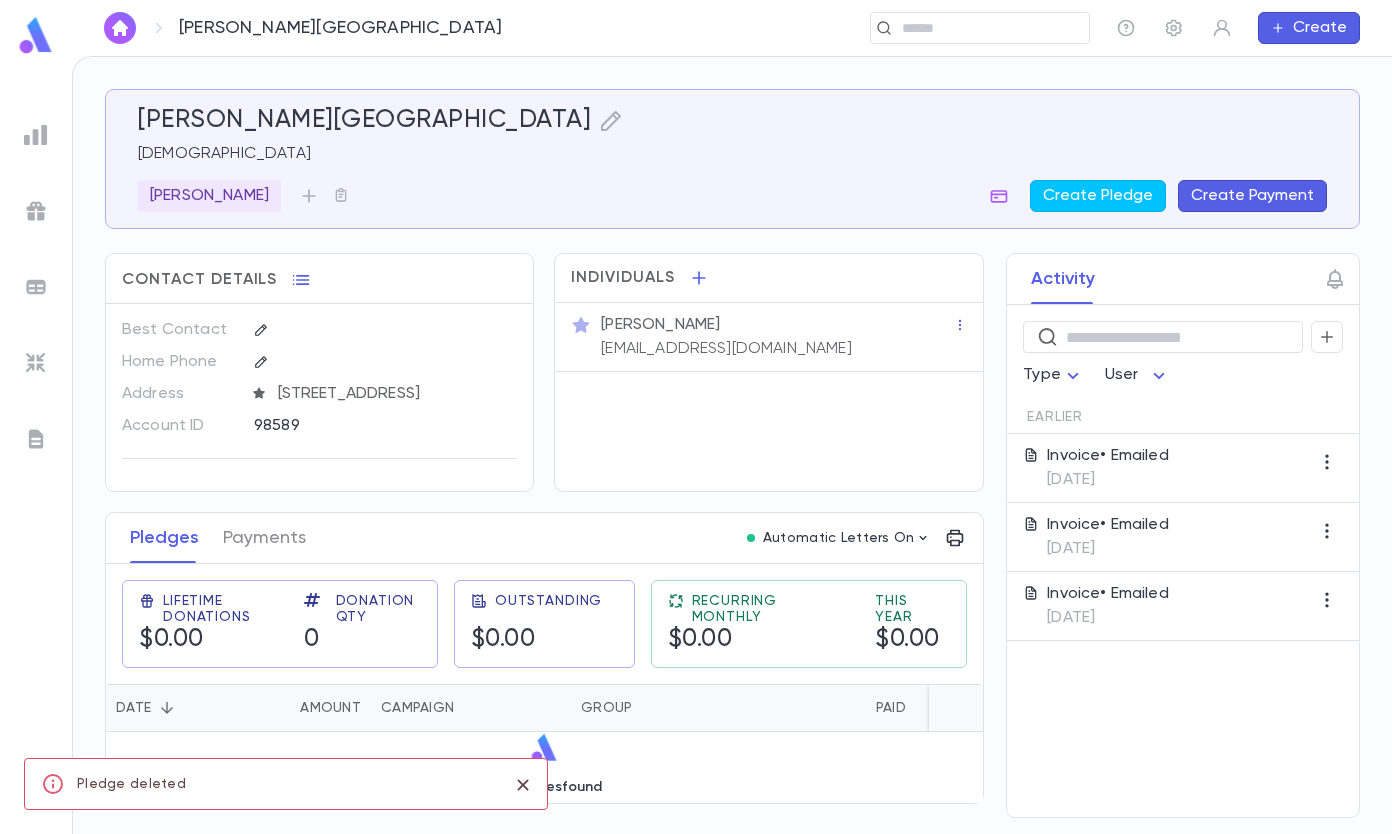 click 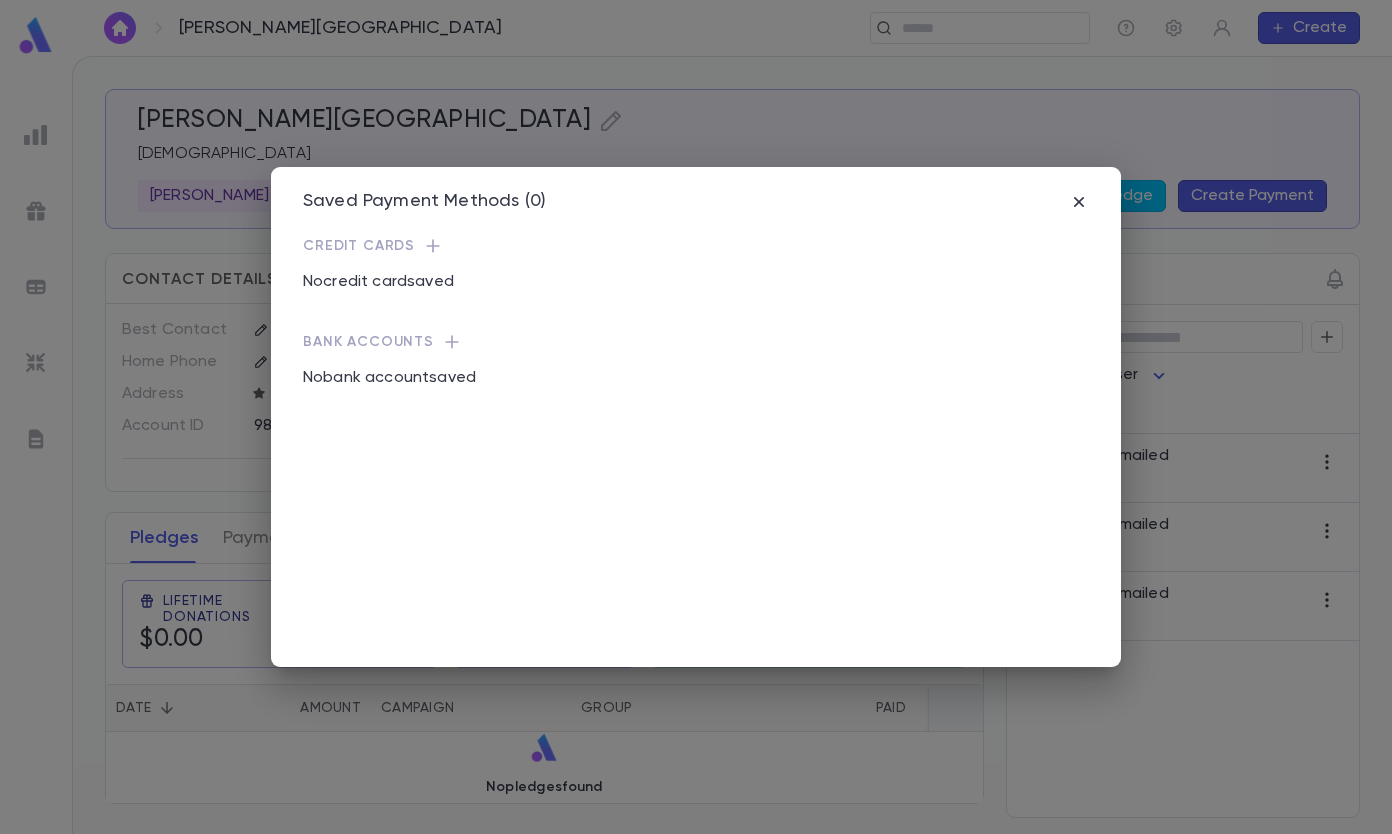 click on "Saved Payment Methods (0) Credit Cards No  credit card  saved Bank Accounts No  bank account  saved" at bounding box center [696, 417] 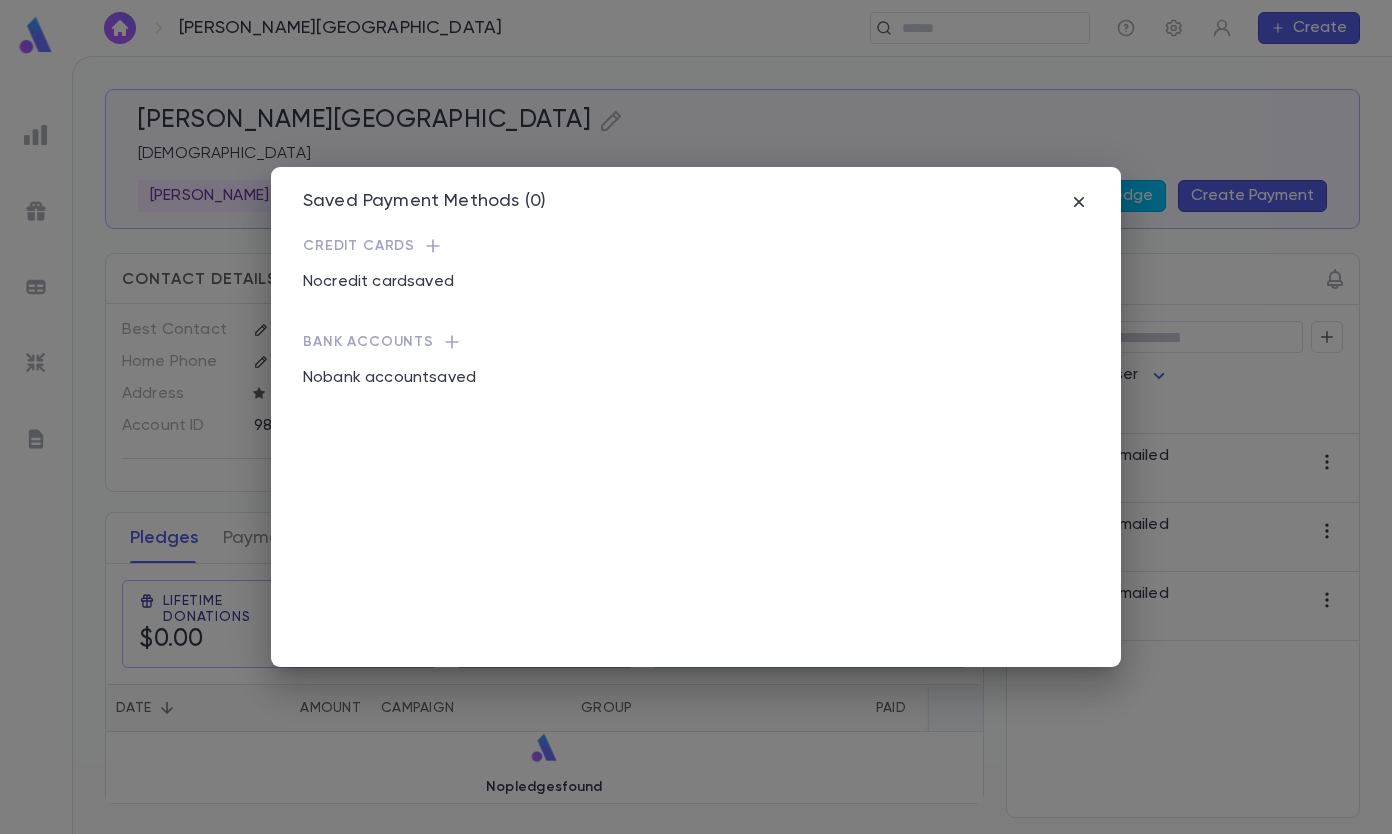 click 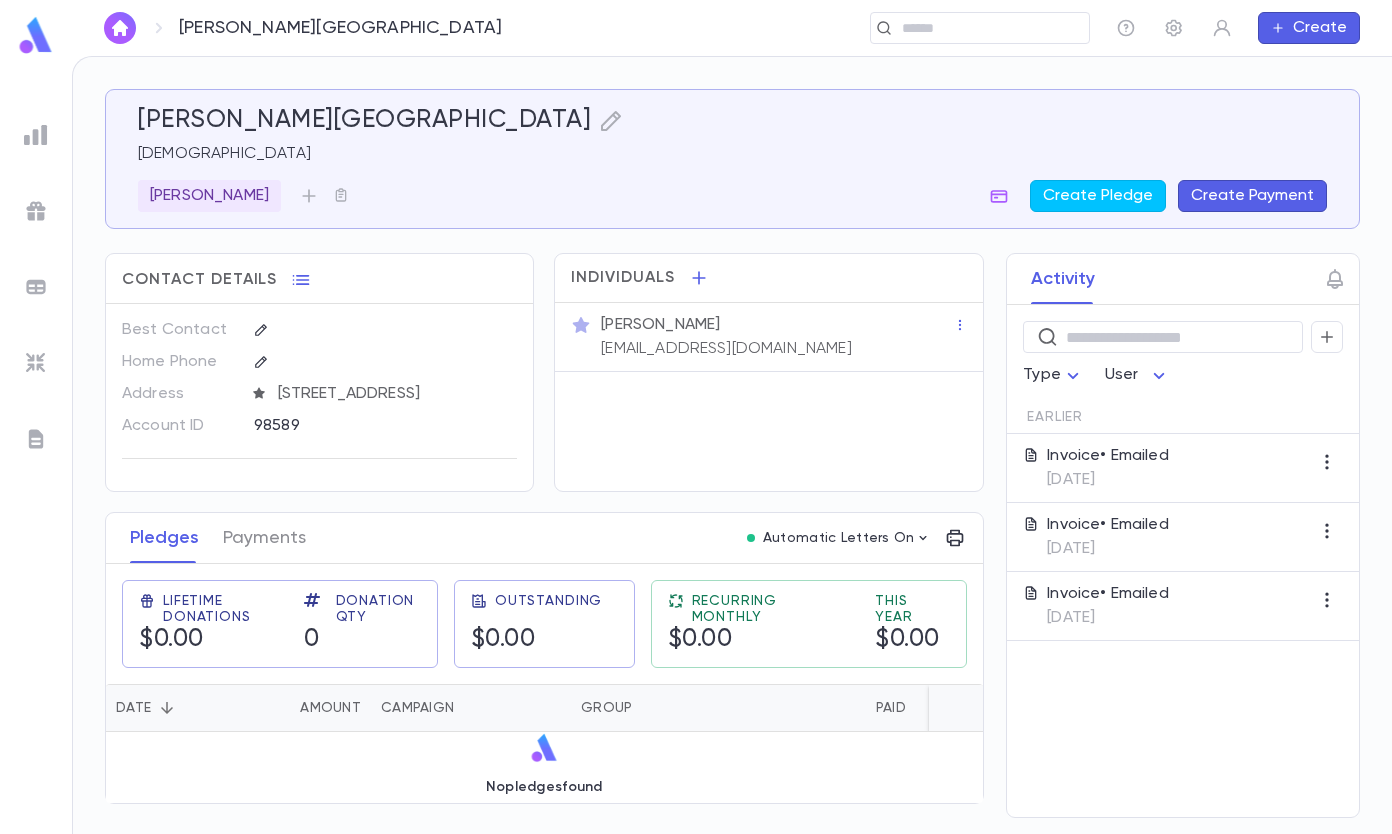 click on "Create Pledge" at bounding box center [1098, 196] 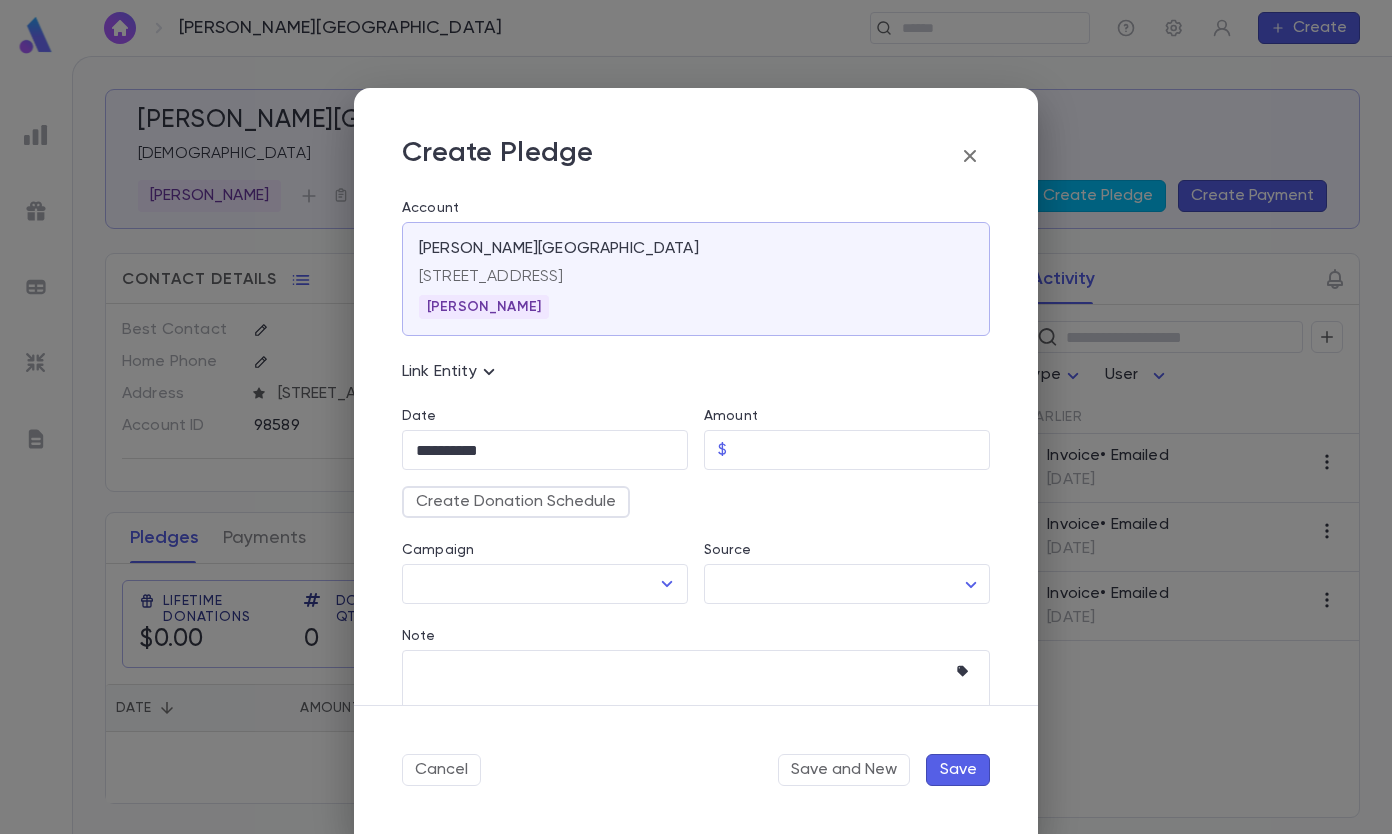 click on "Create Donation Schedule" at bounding box center [516, 502] 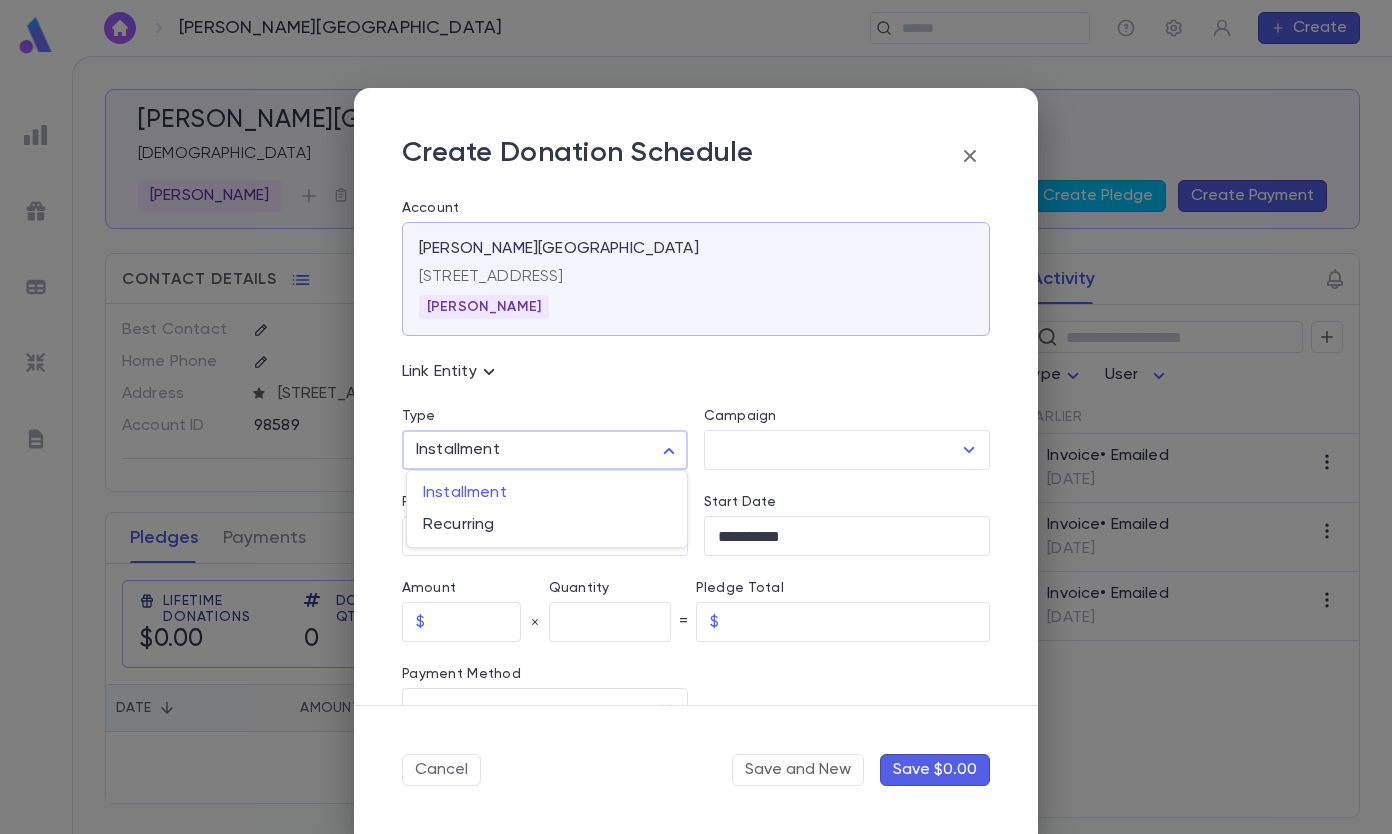 click on "**********" at bounding box center [696, 445] 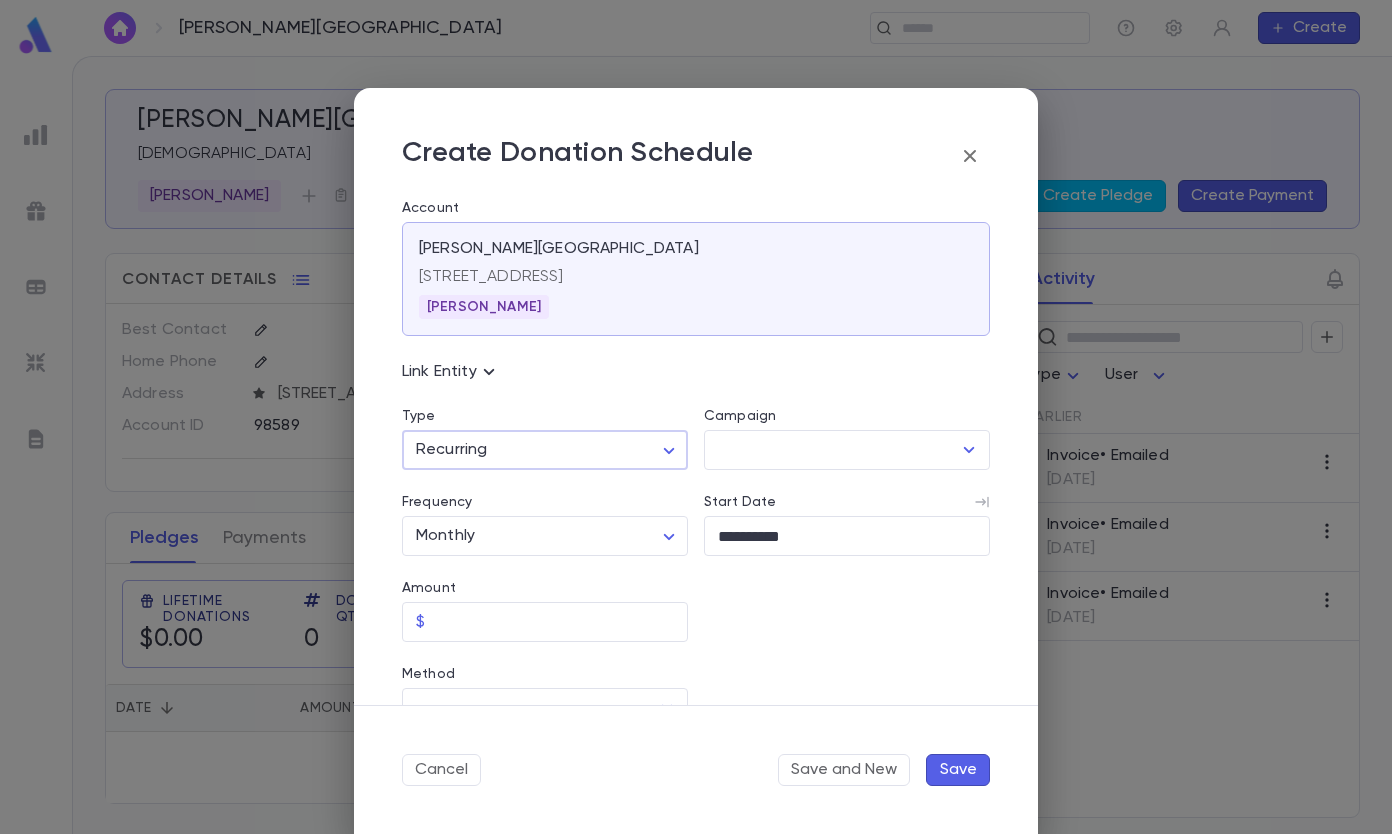 click on "Campaign" at bounding box center (847, 419) 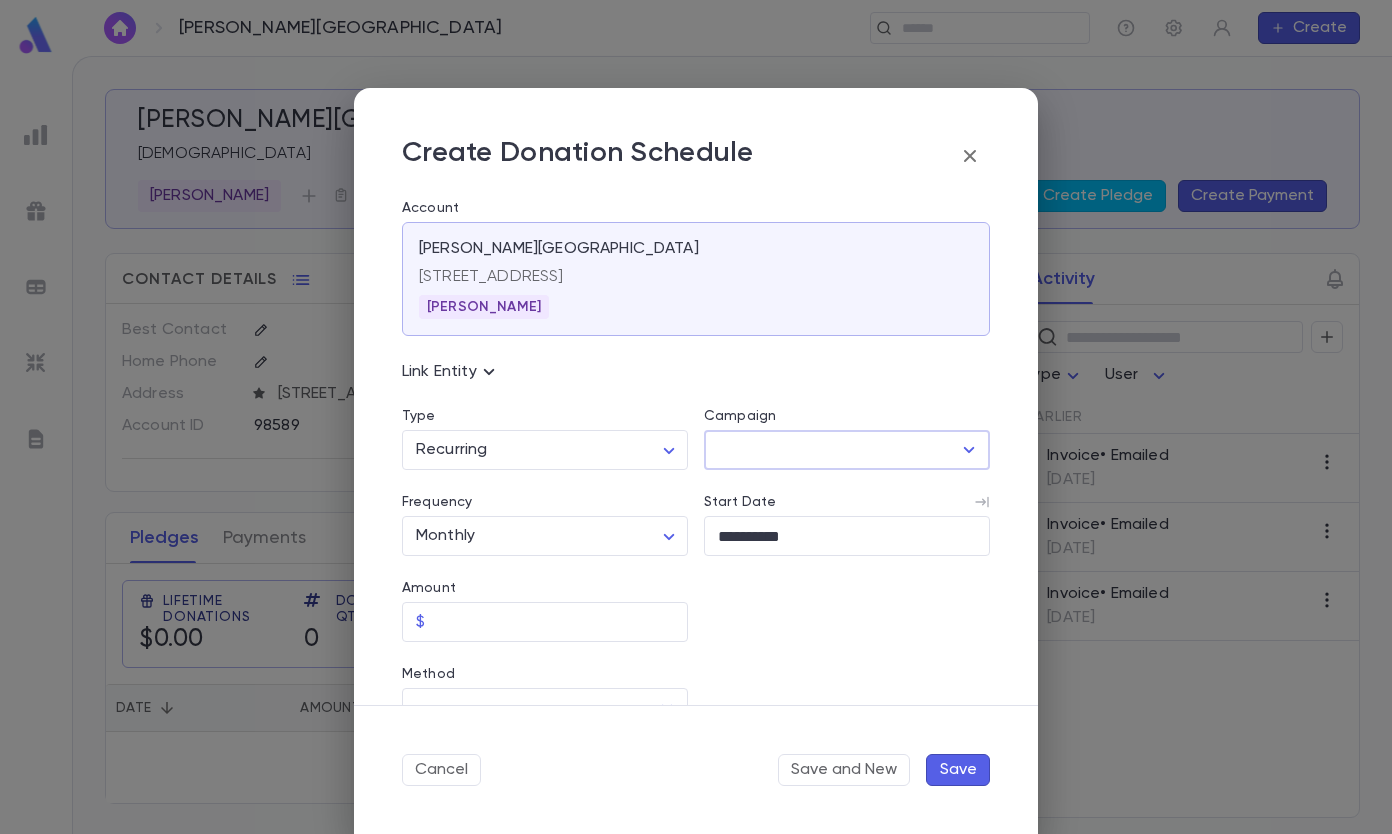 click 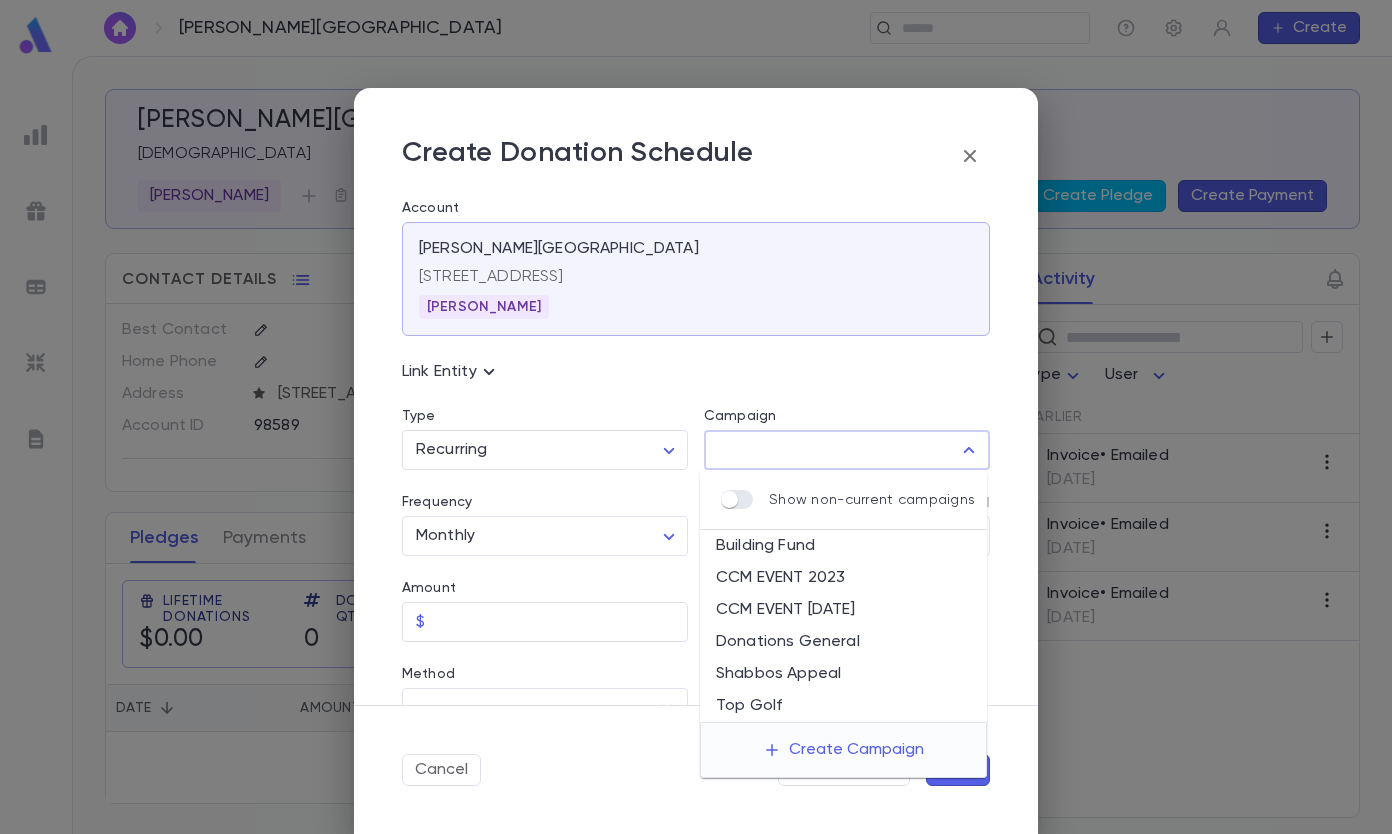click on "Shabbos Appeal" at bounding box center (843, 674) 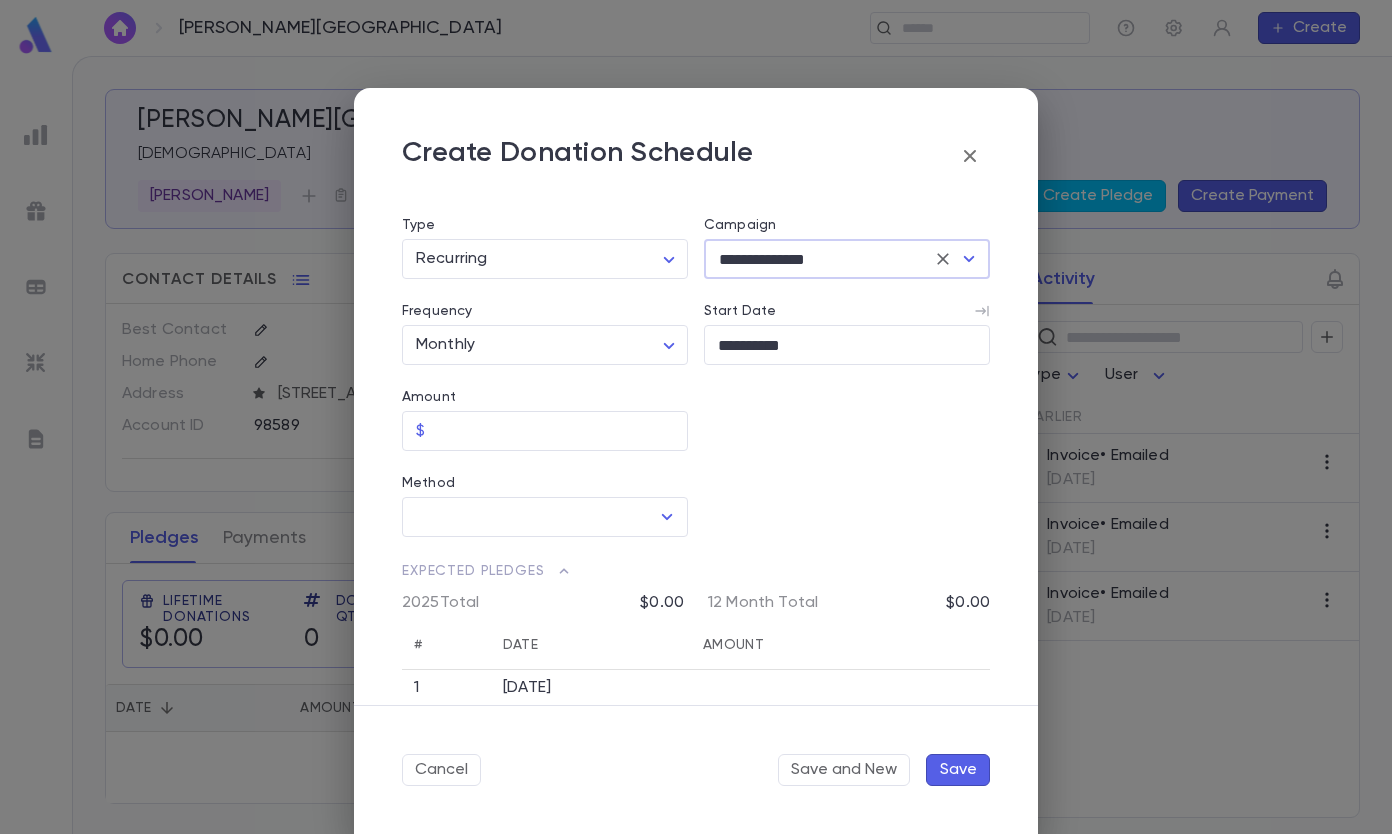 scroll, scrollTop: 200, scrollLeft: 0, axis: vertical 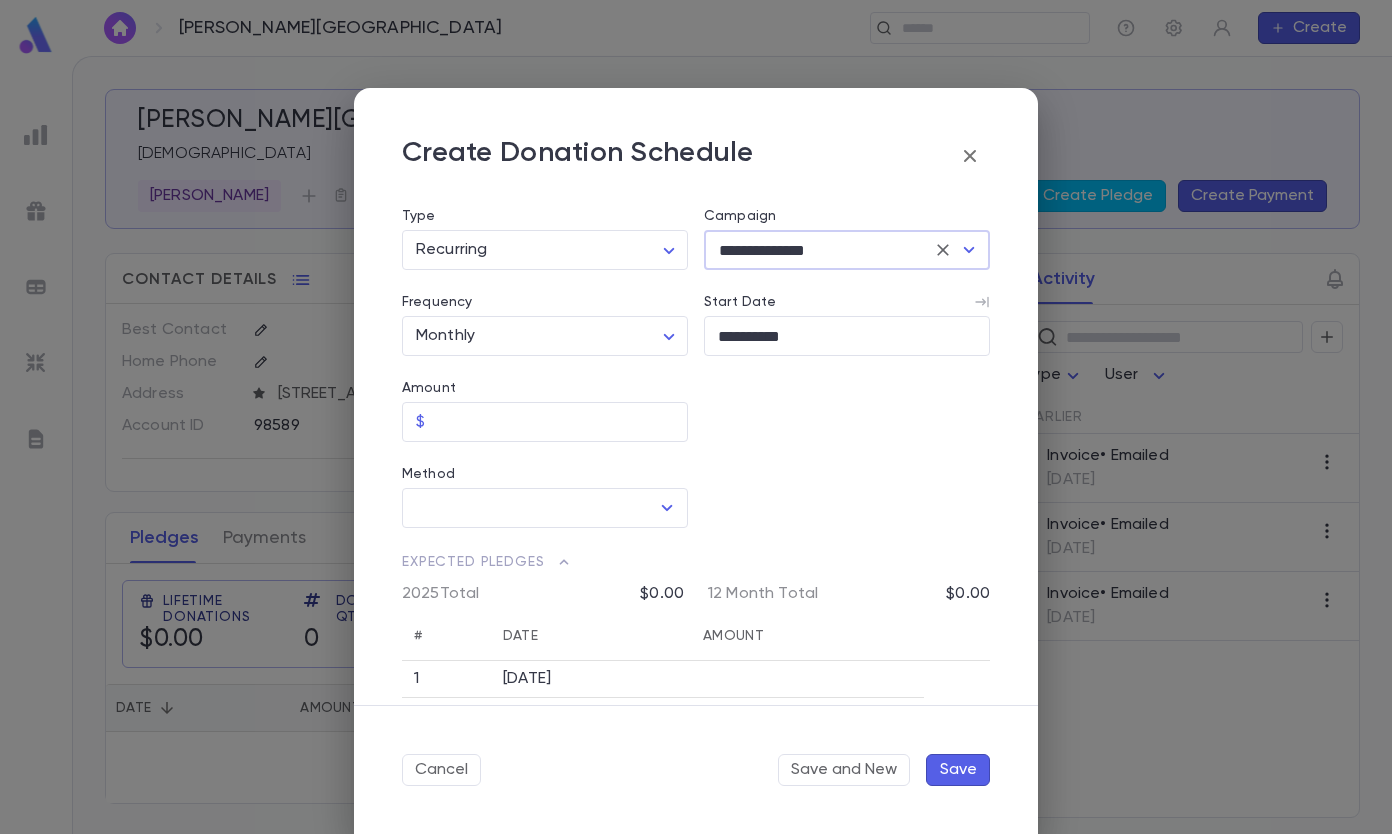 click on "Amount" at bounding box center [560, 422] 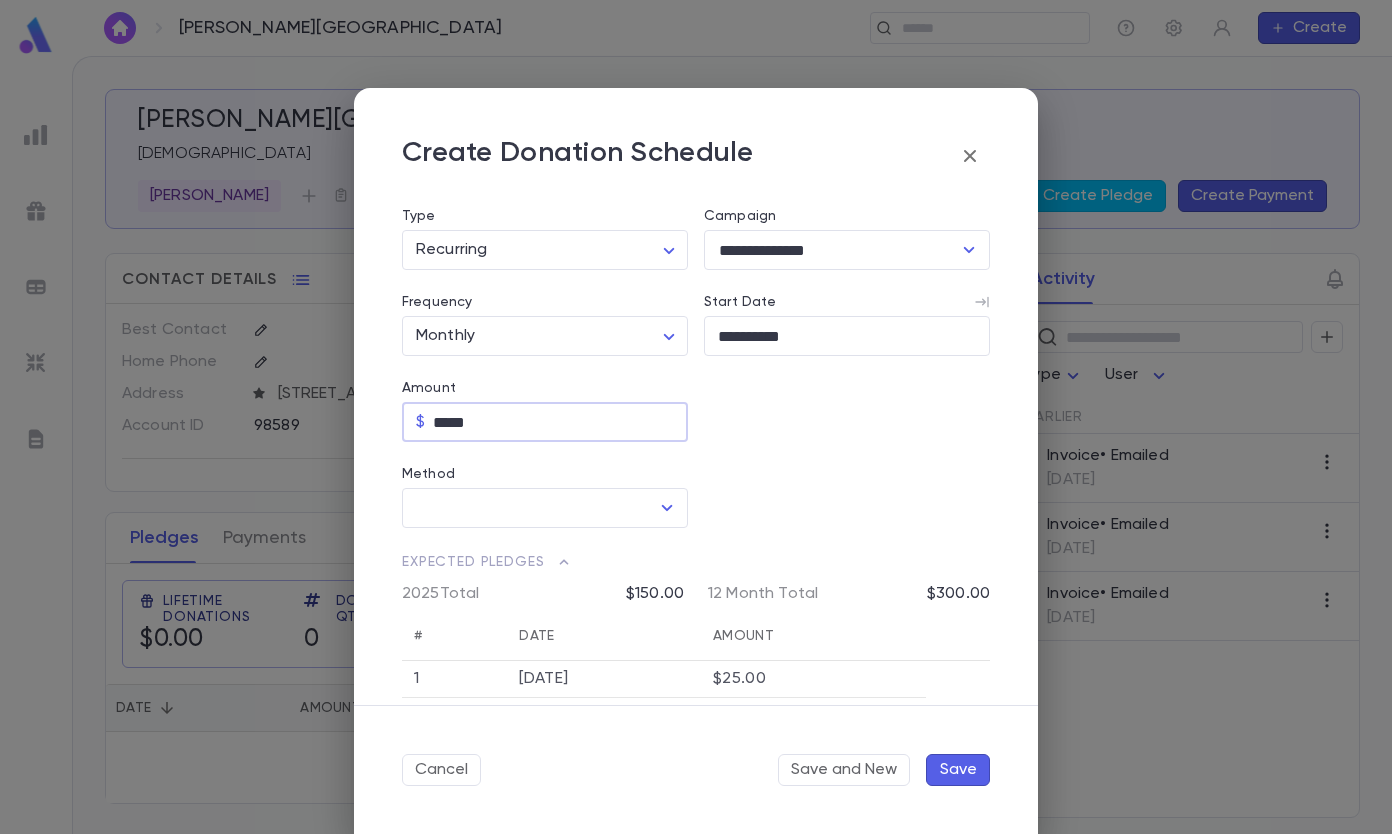type on "*****" 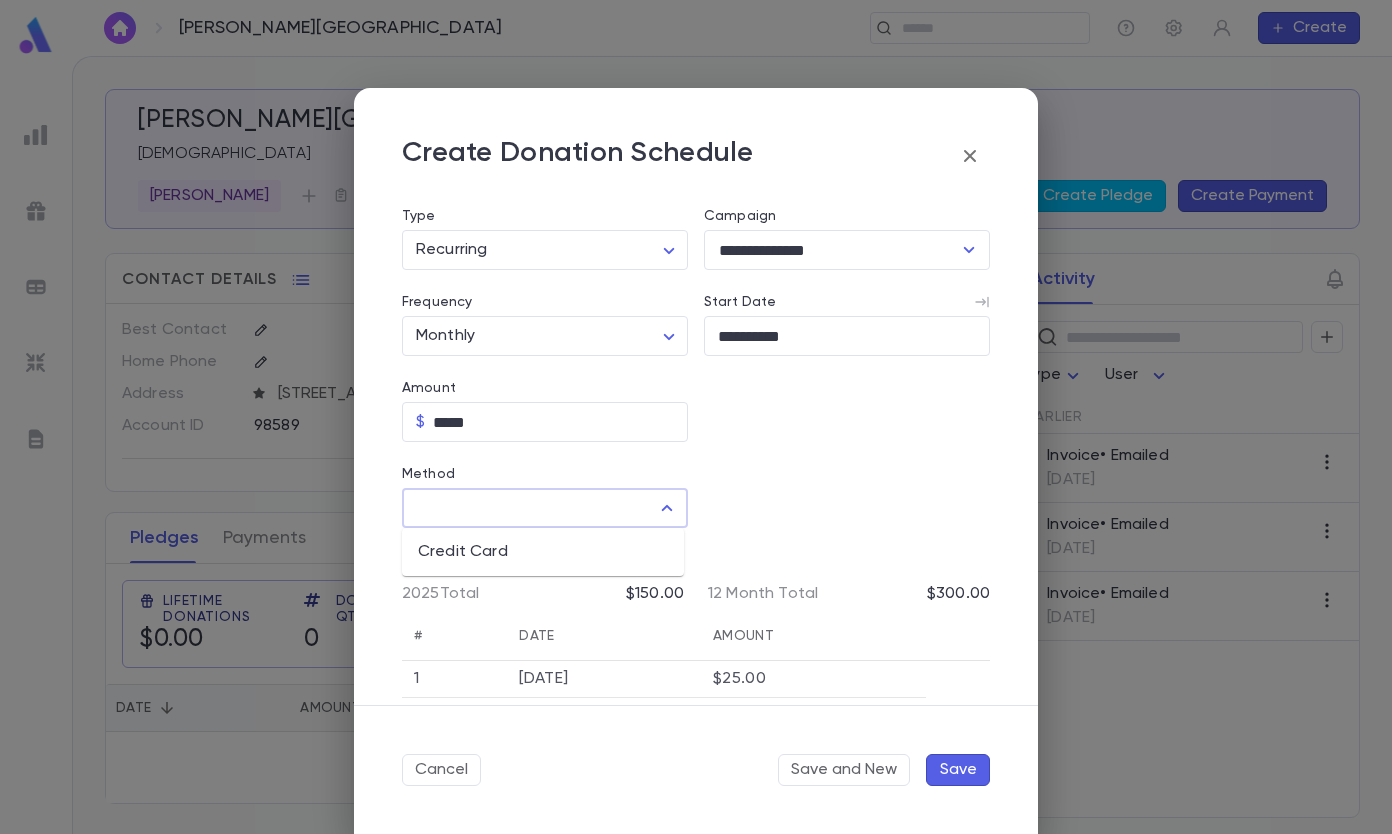 click on "Method" at bounding box center (530, 508) 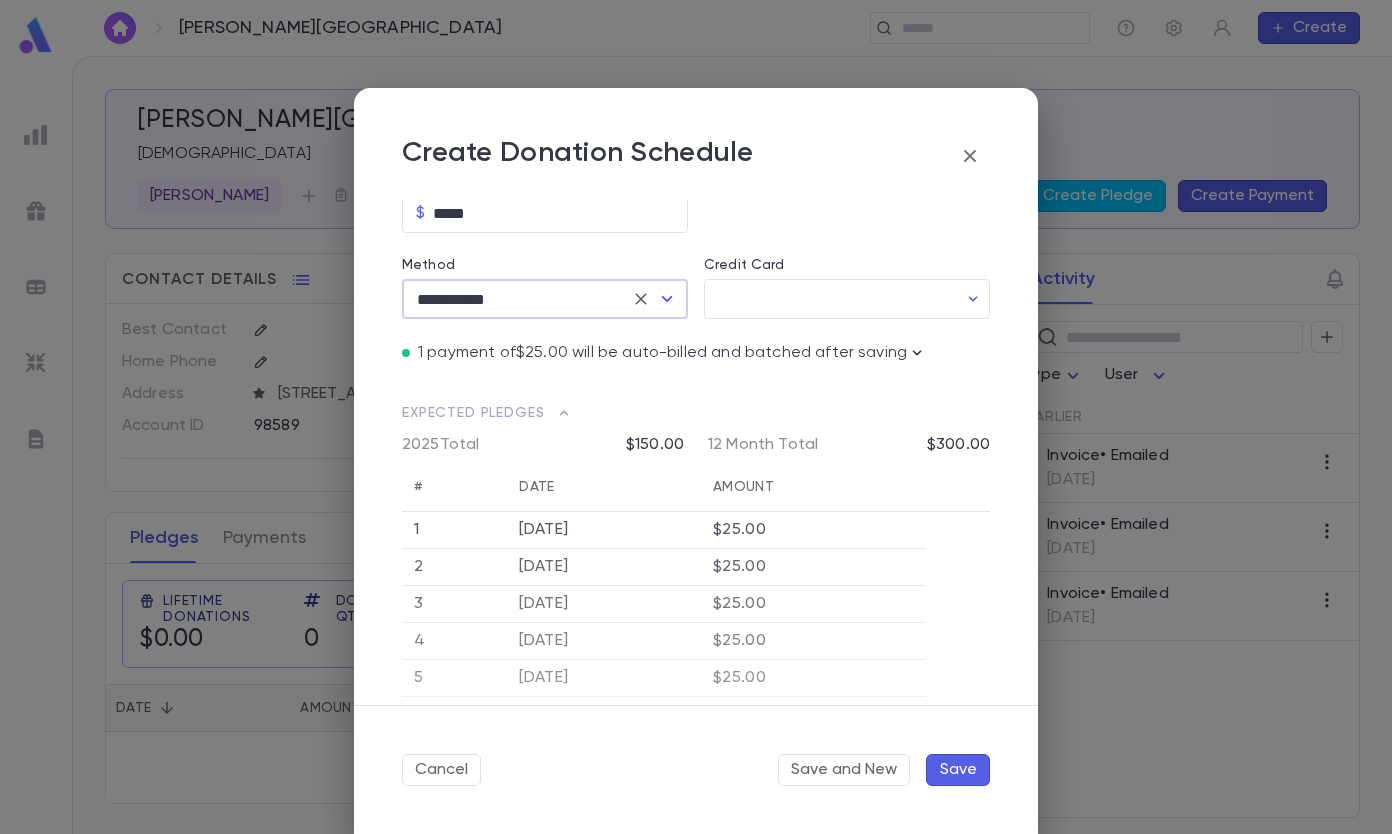 scroll, scrollTop: 300, scrollLeft: 0, axis: vertical 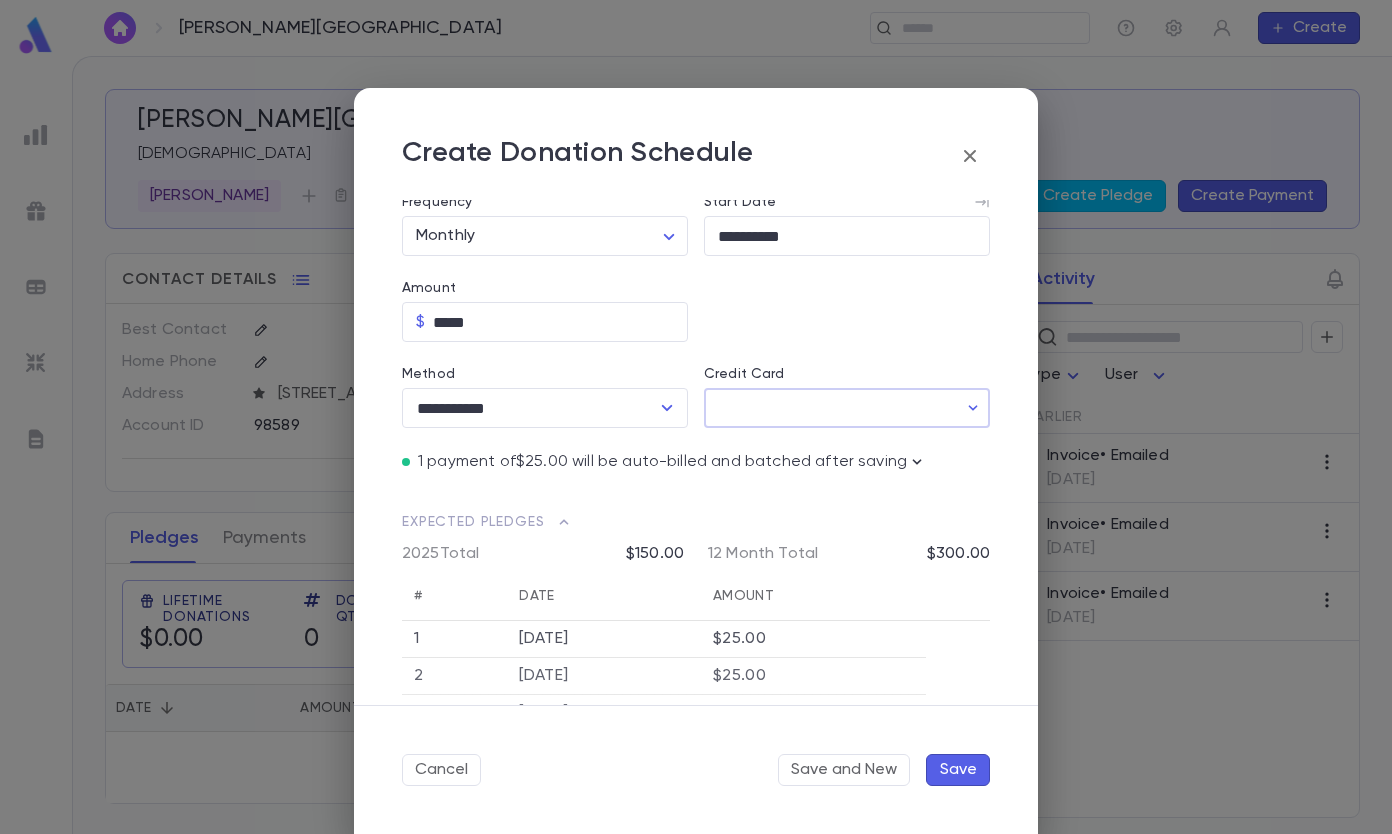 click on "Credit Card" at bounding box center (830, 408) 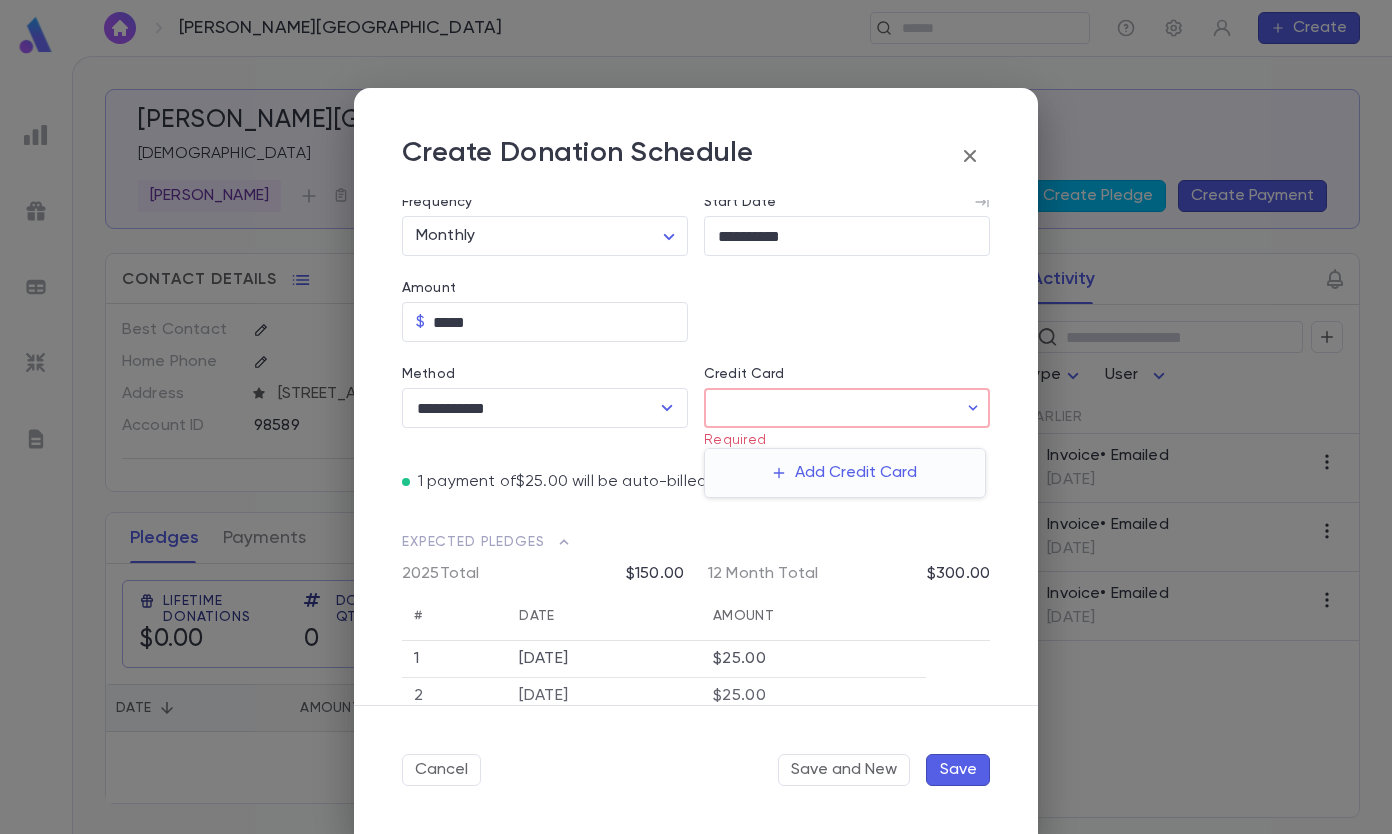 click on "Add   Credit Card" at bounding box center [845, 473] 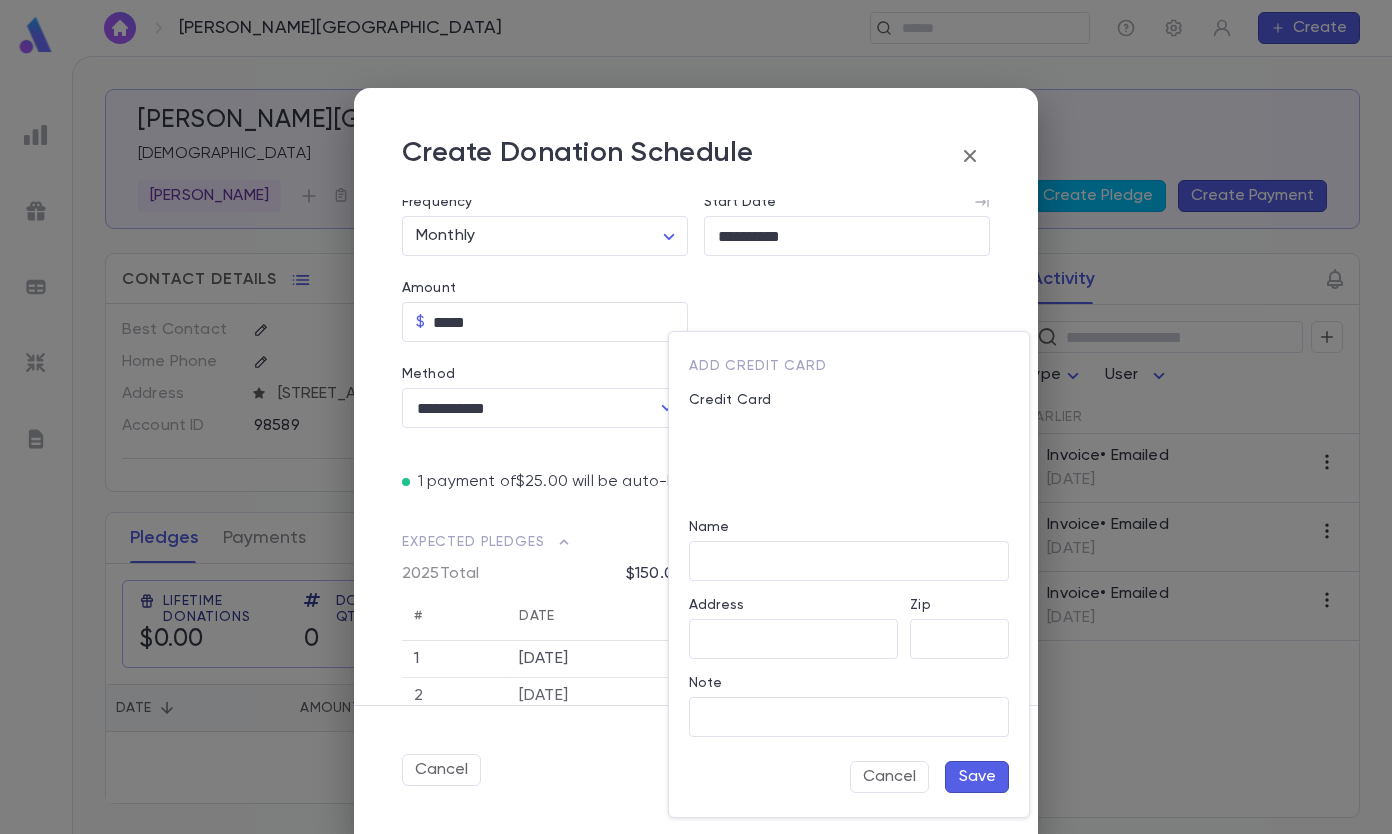 type on "**********" 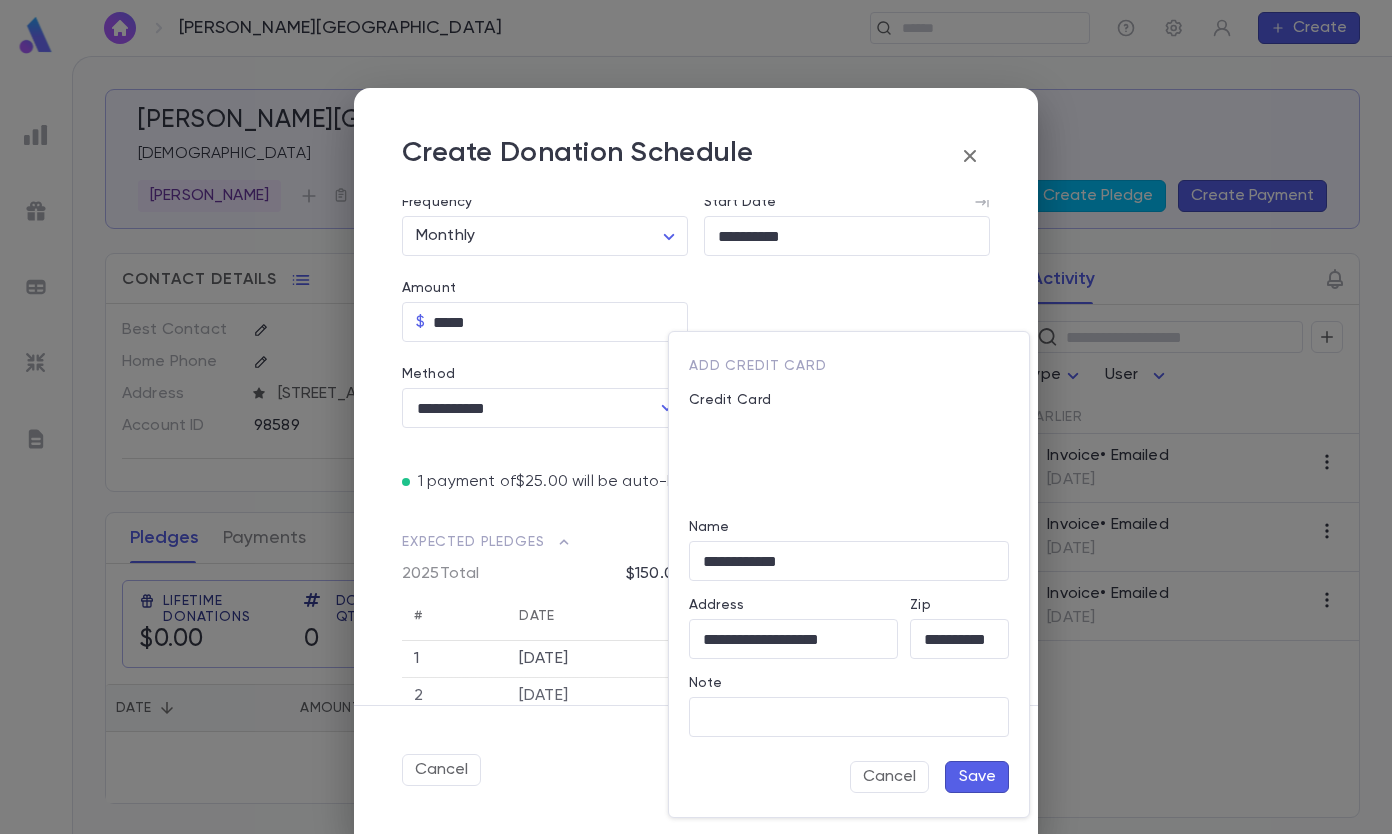click on "**********" at bounding box center (793, 639) 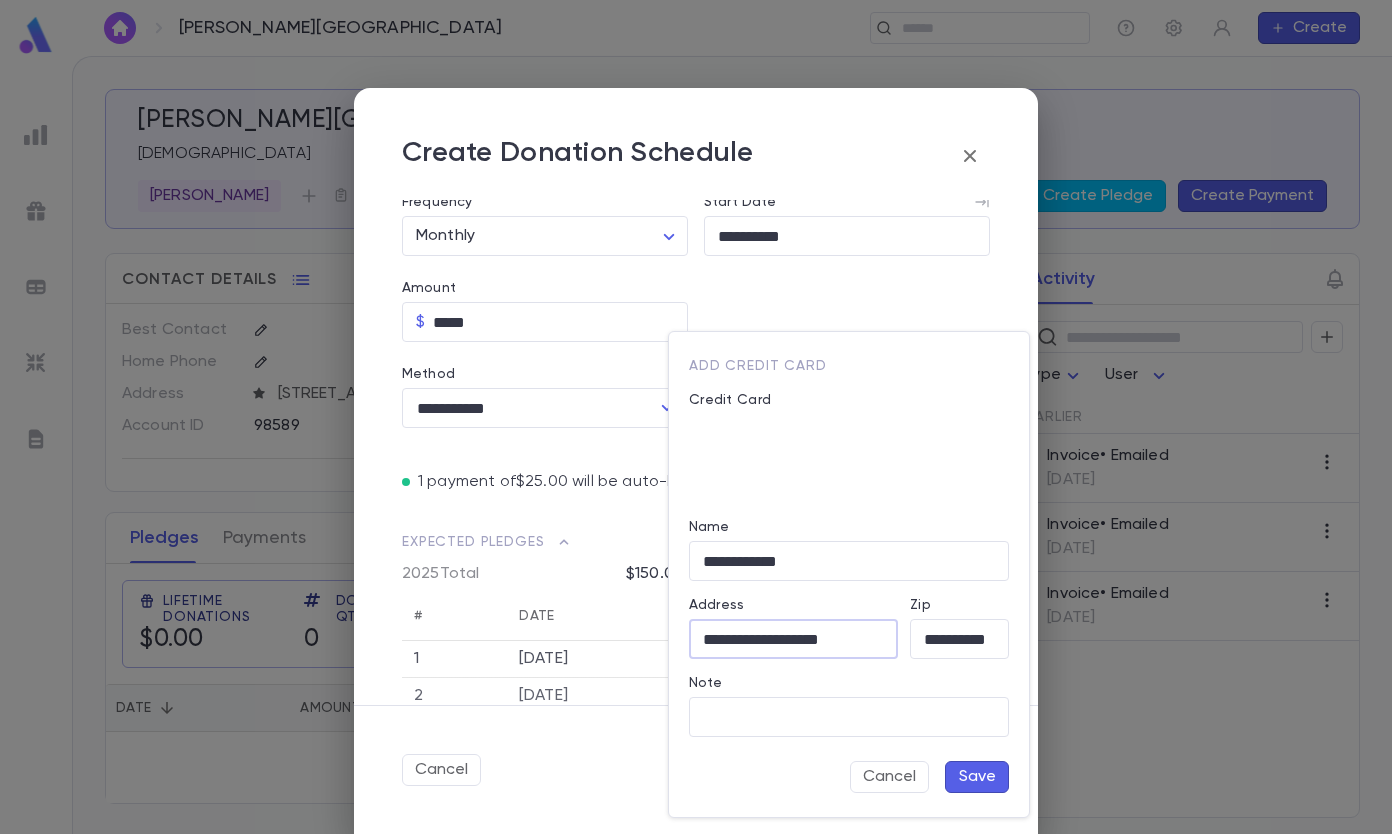 click on "Save" at bounding box center [977, 777] 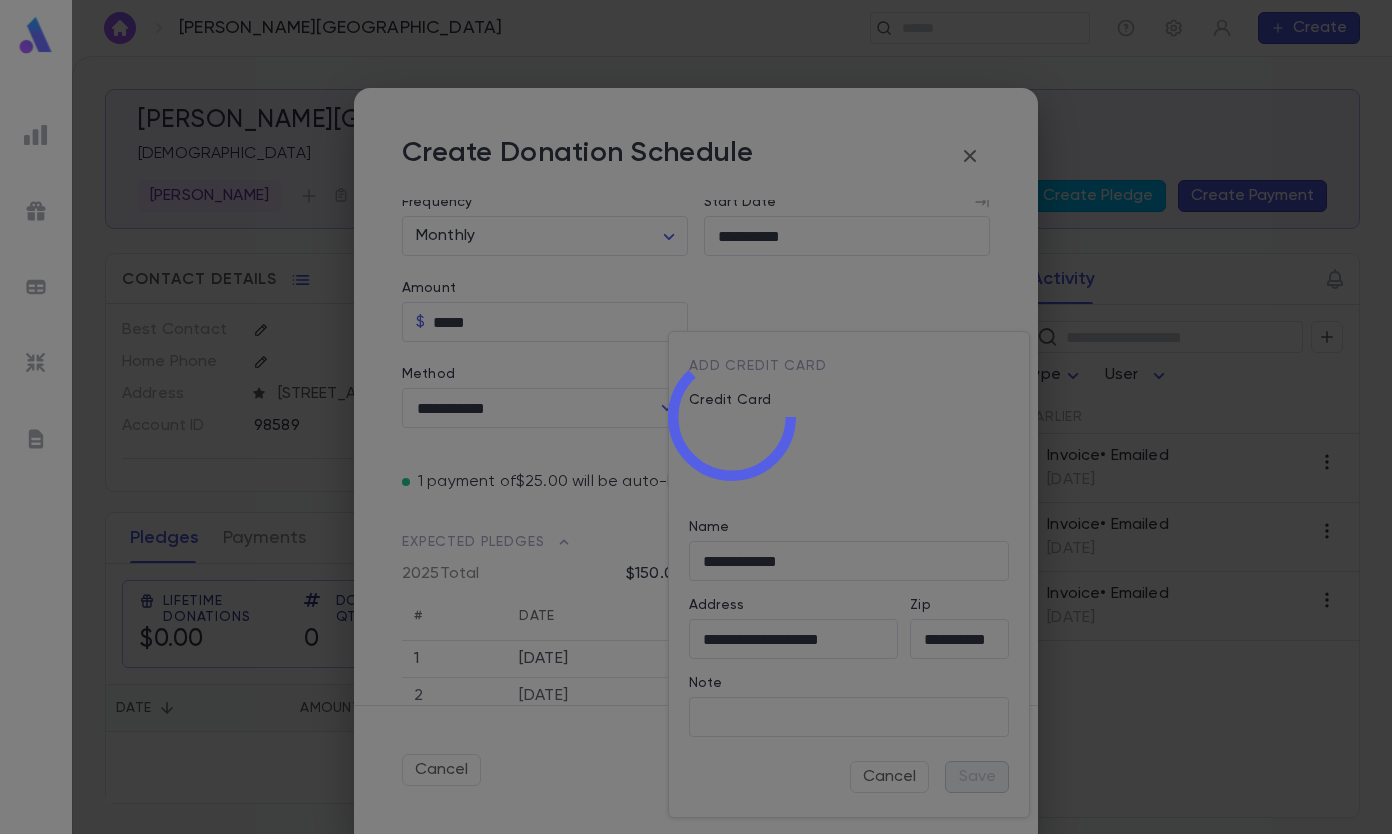 type on "********" 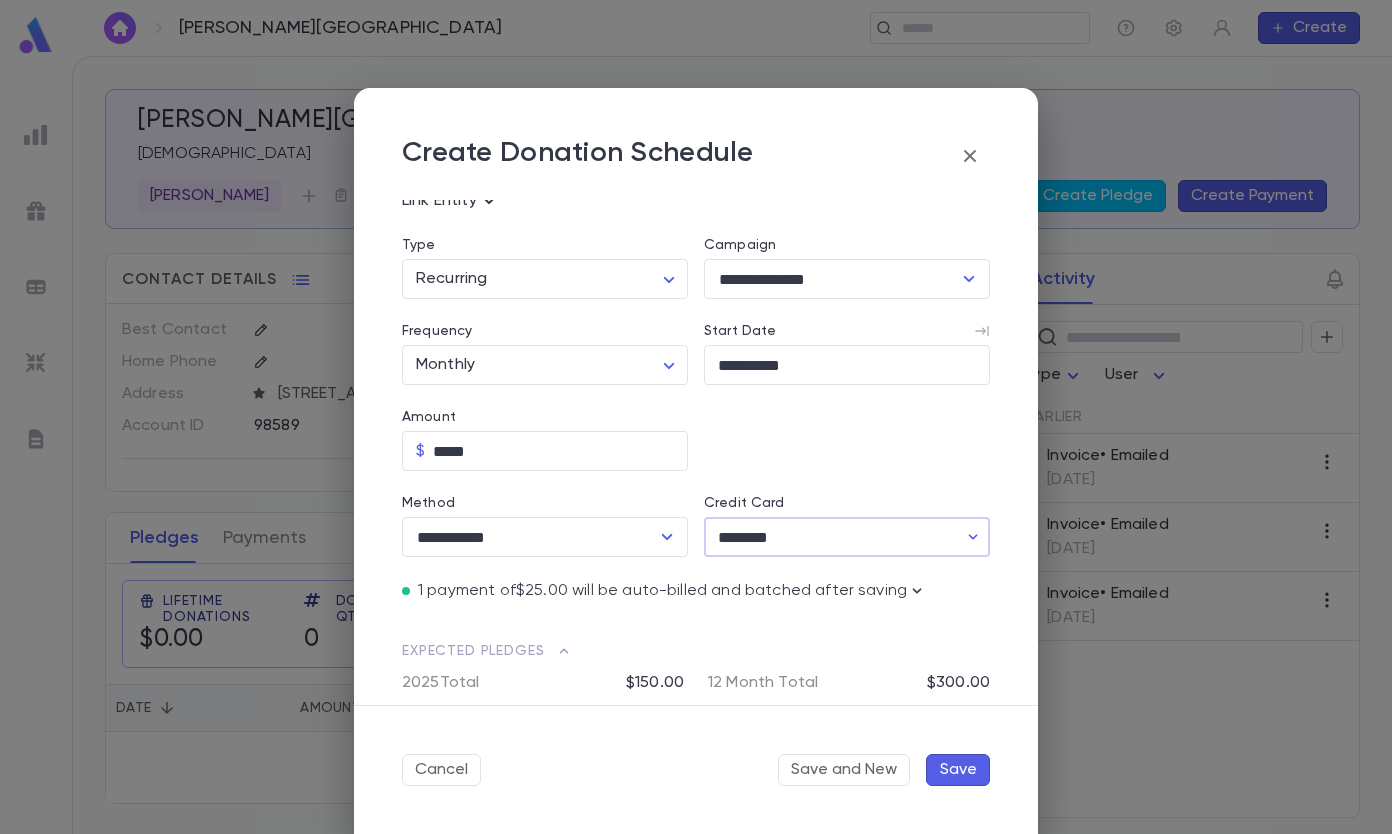 scroll, scrollTop: 0, scrollLeft: 0, axis: both 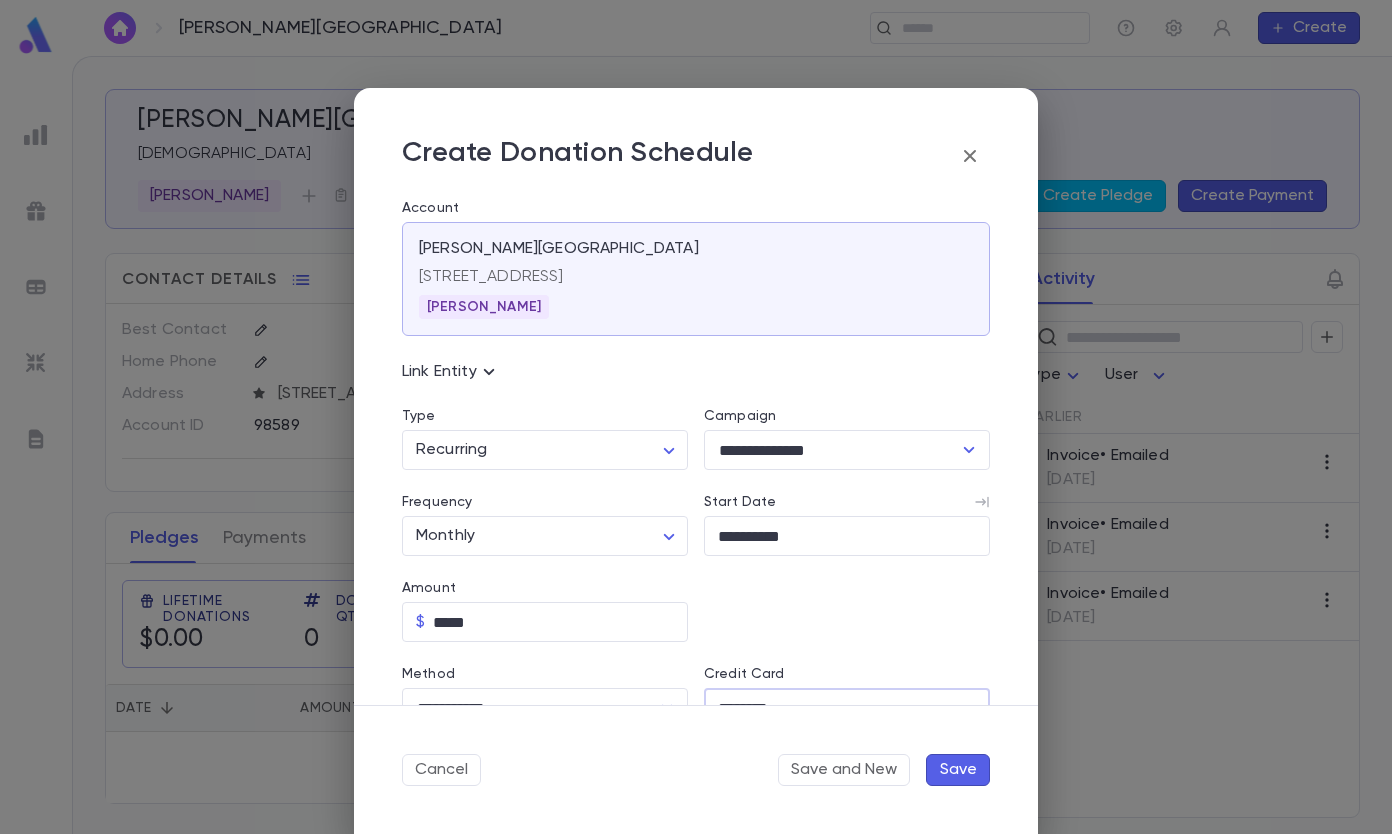 click on "Save" at bounding box center (958, 770) 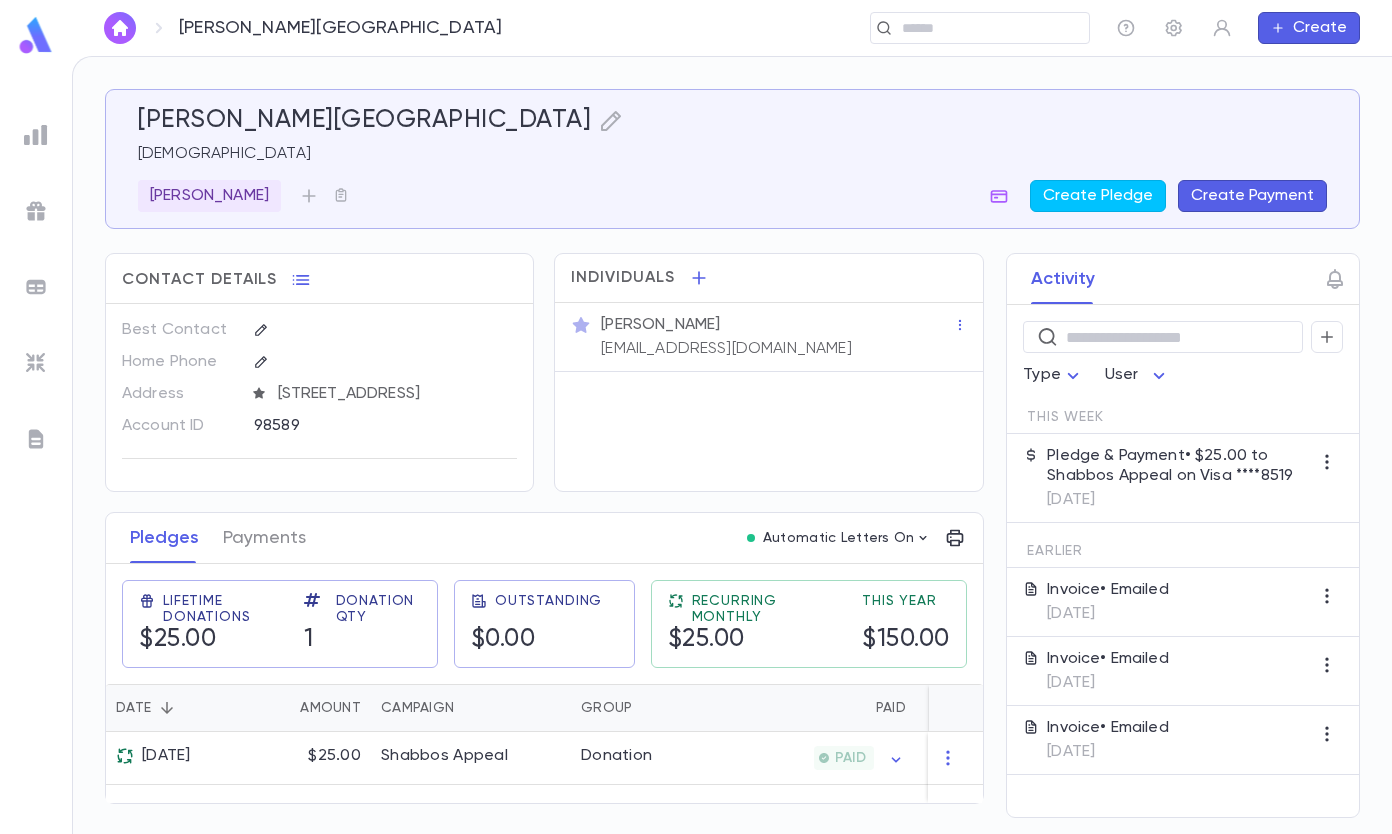 click at bounding box center [988, 28] 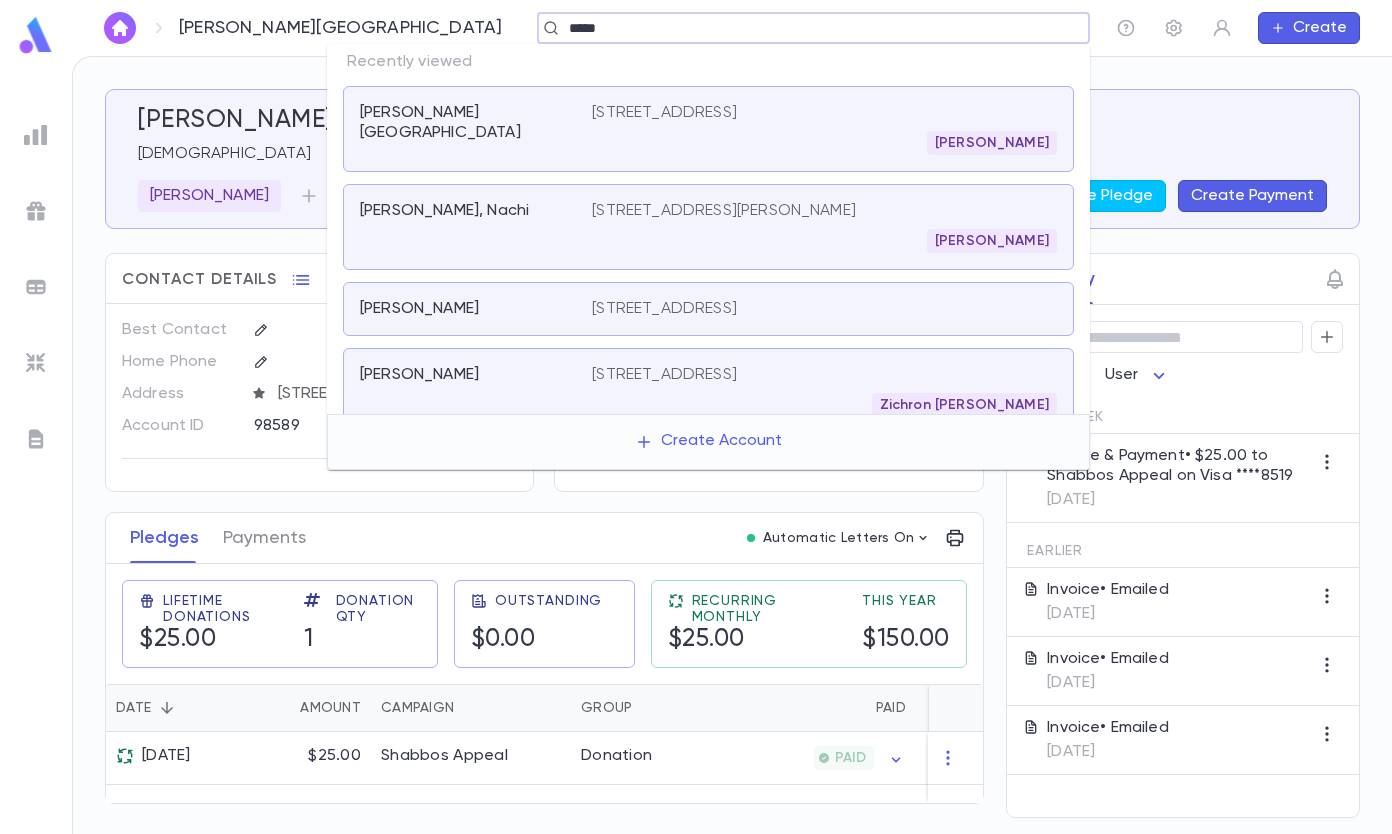 type on "*****" 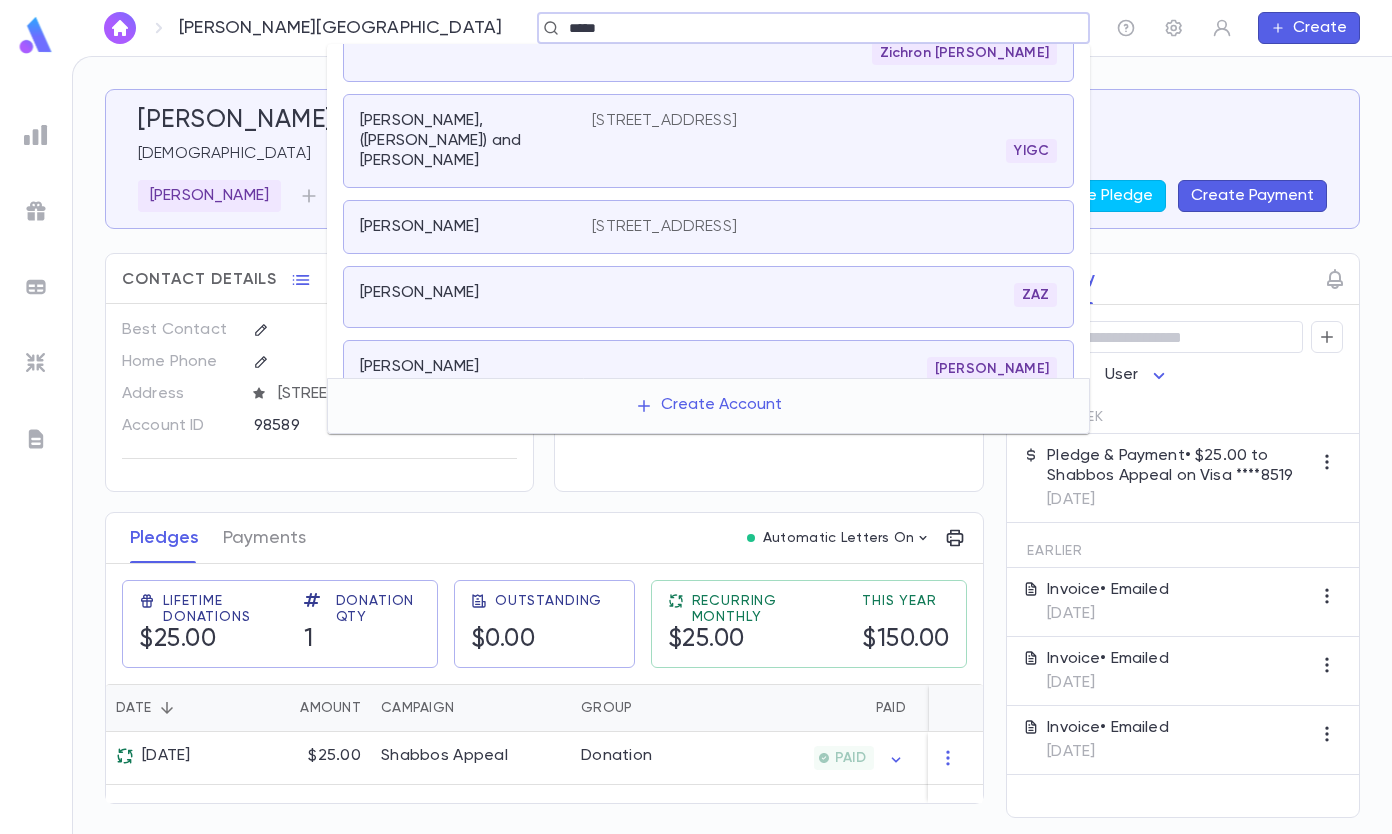 scroll, scrollTop: 300, scrollLeft: 0, axis: vertical 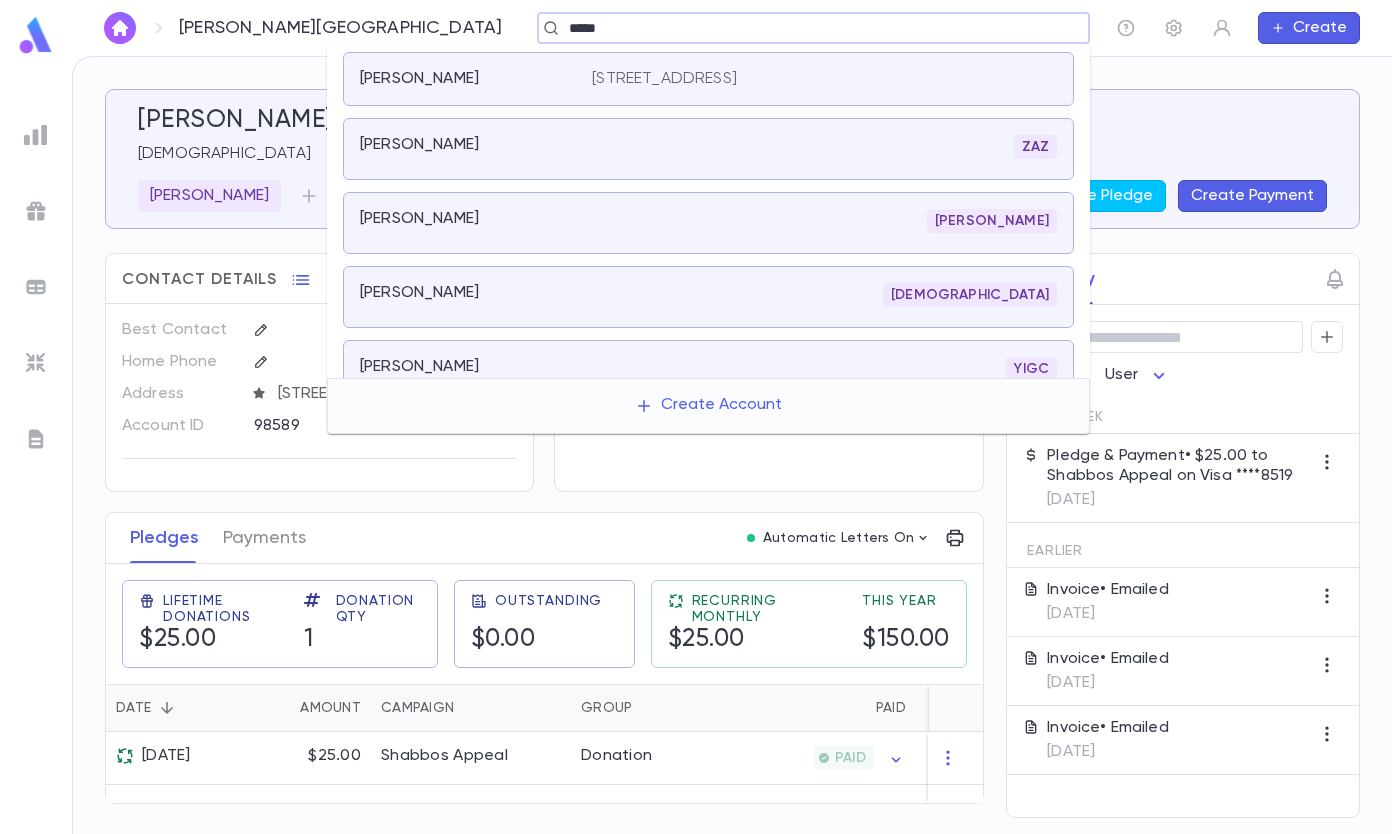 click on "[PERSON_NAME]" at bounding box center (464, 219) 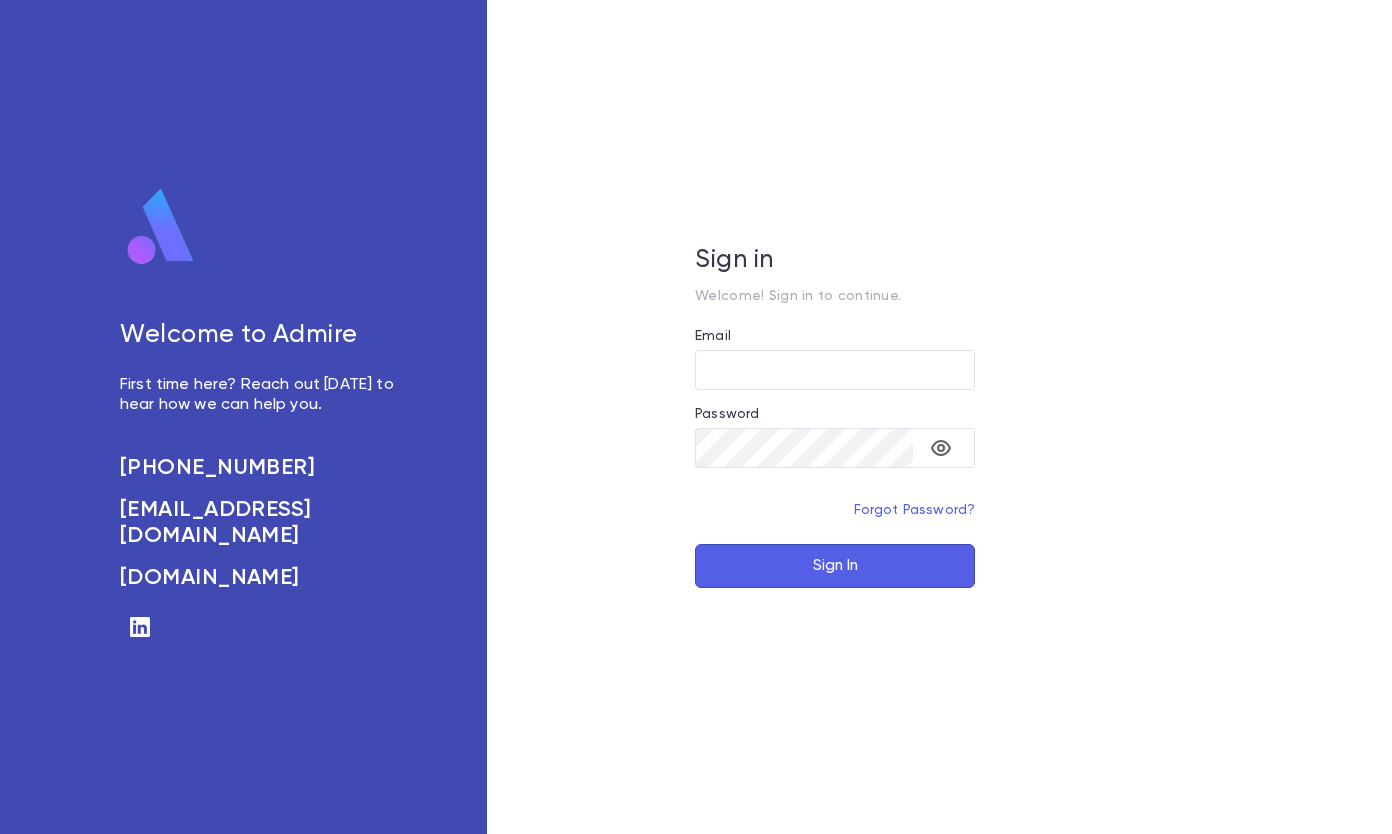 scroll, scrollTop: 0, scrollLeft: 0, axis: both 